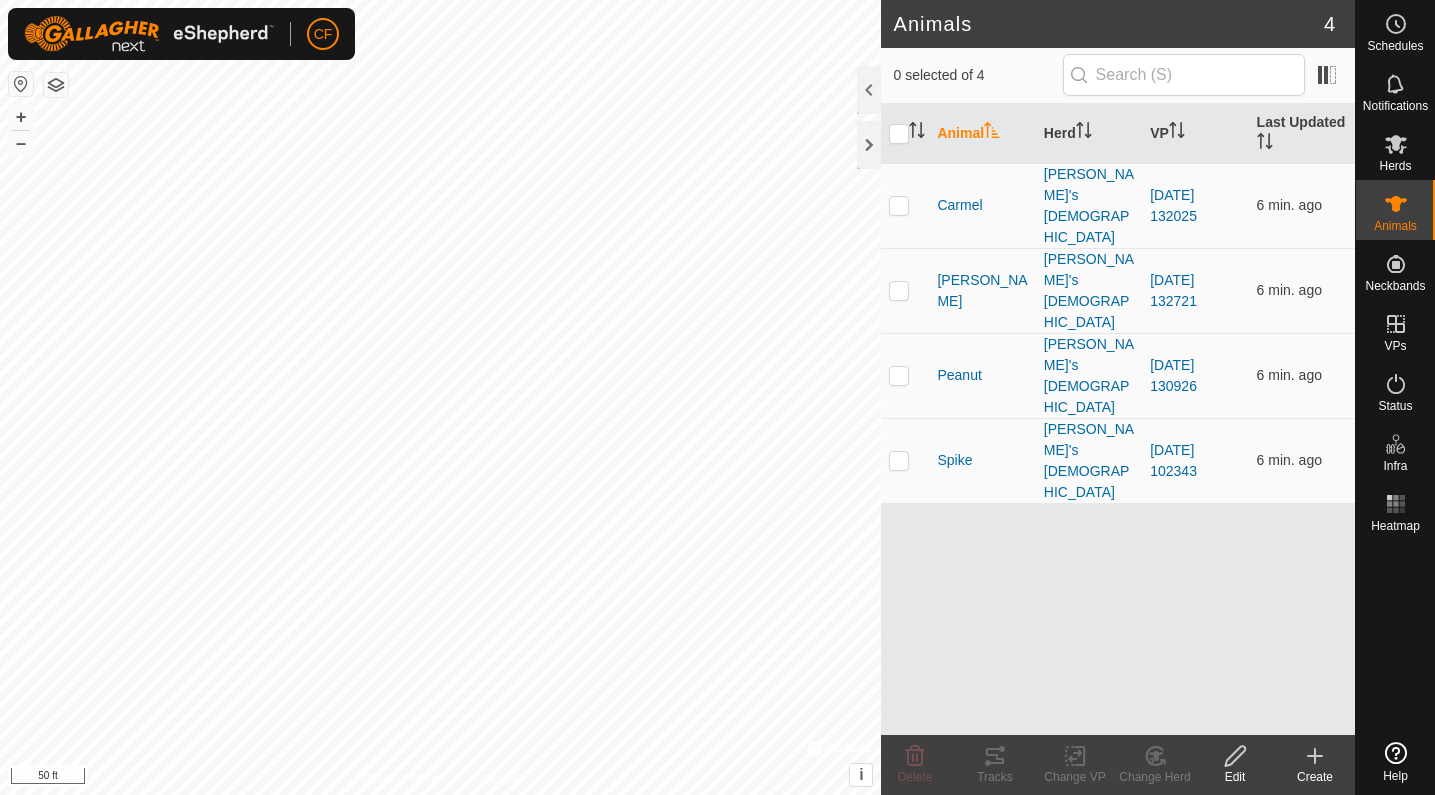 scroll, scrollTop: 0, scrollLeft: 0, axis: both 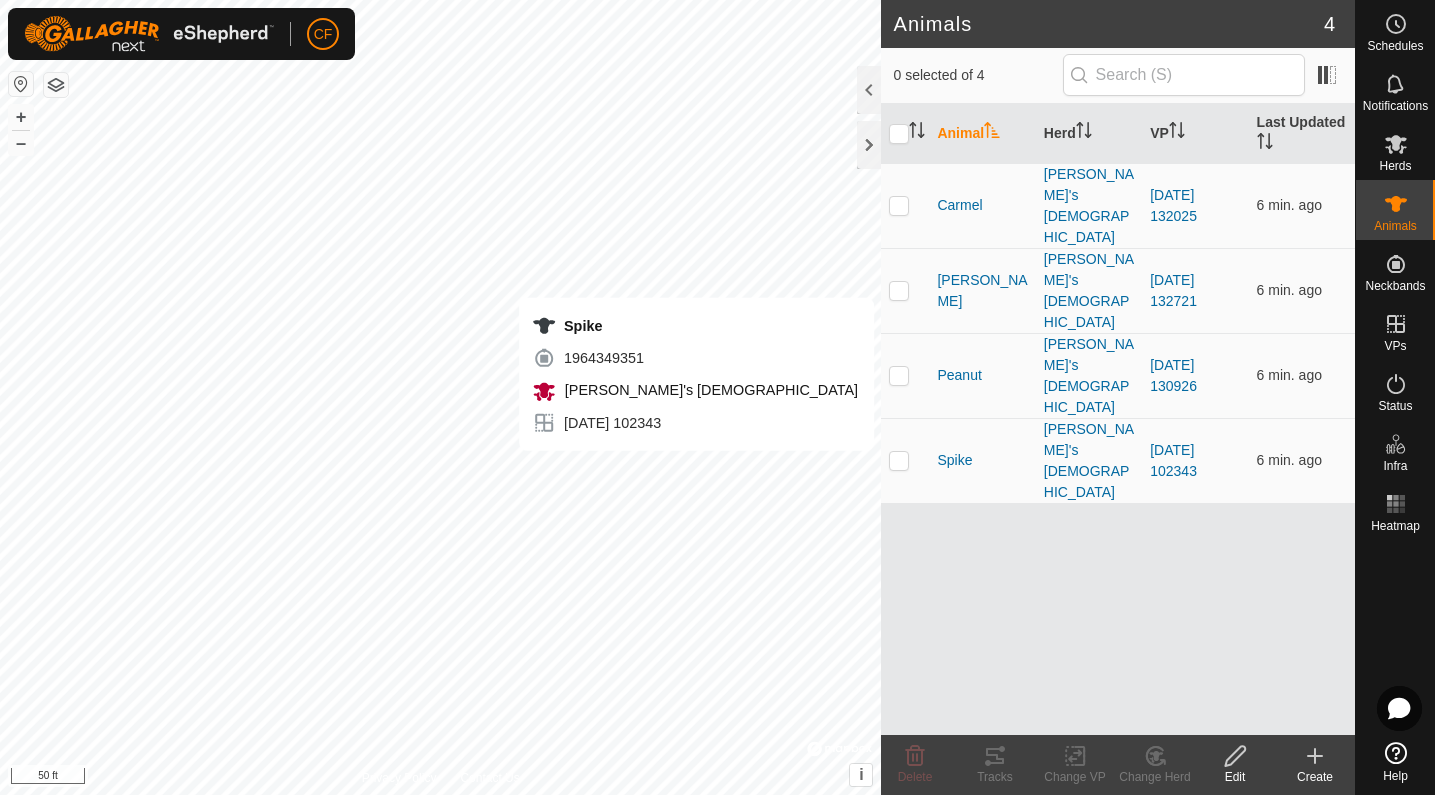 checkbox on "true" 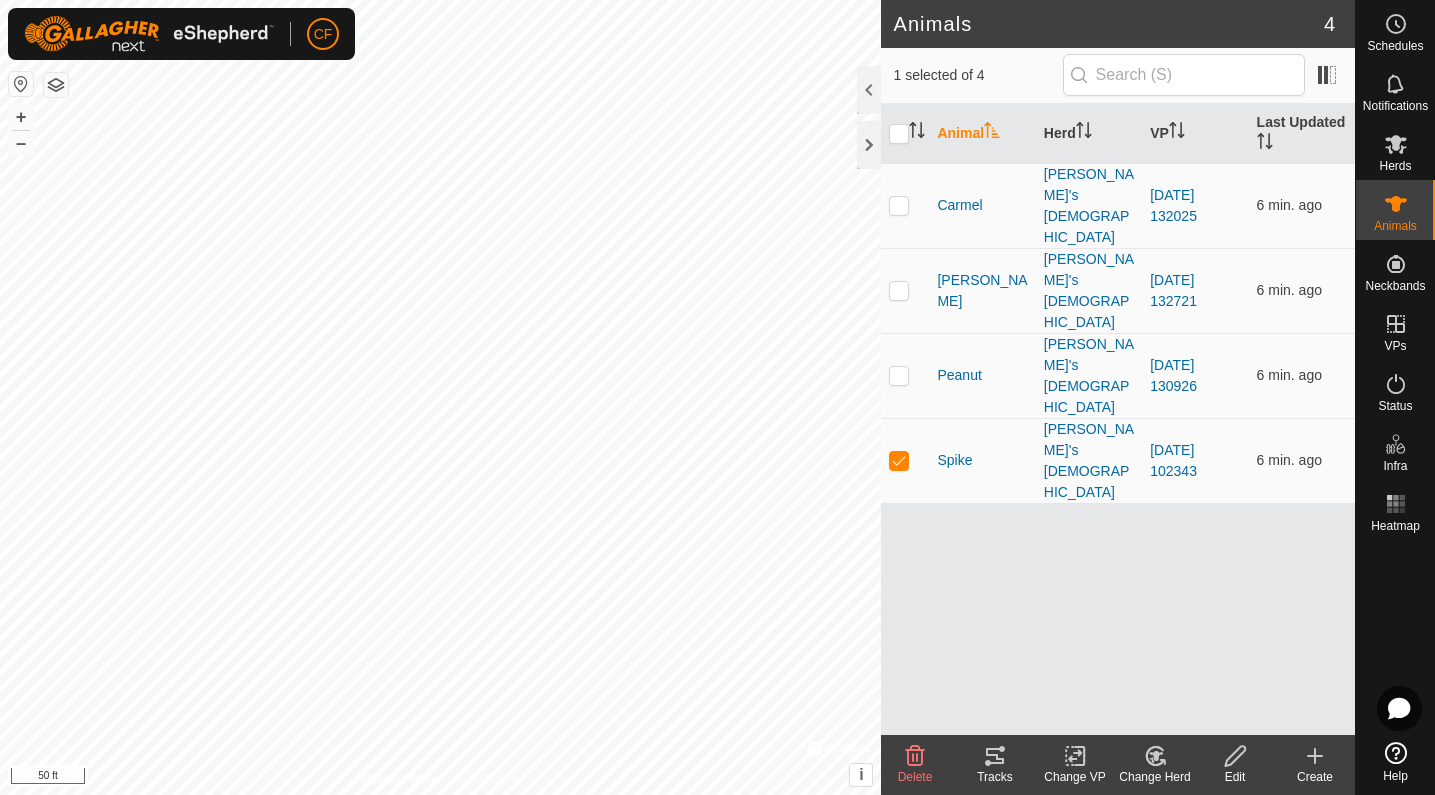 click 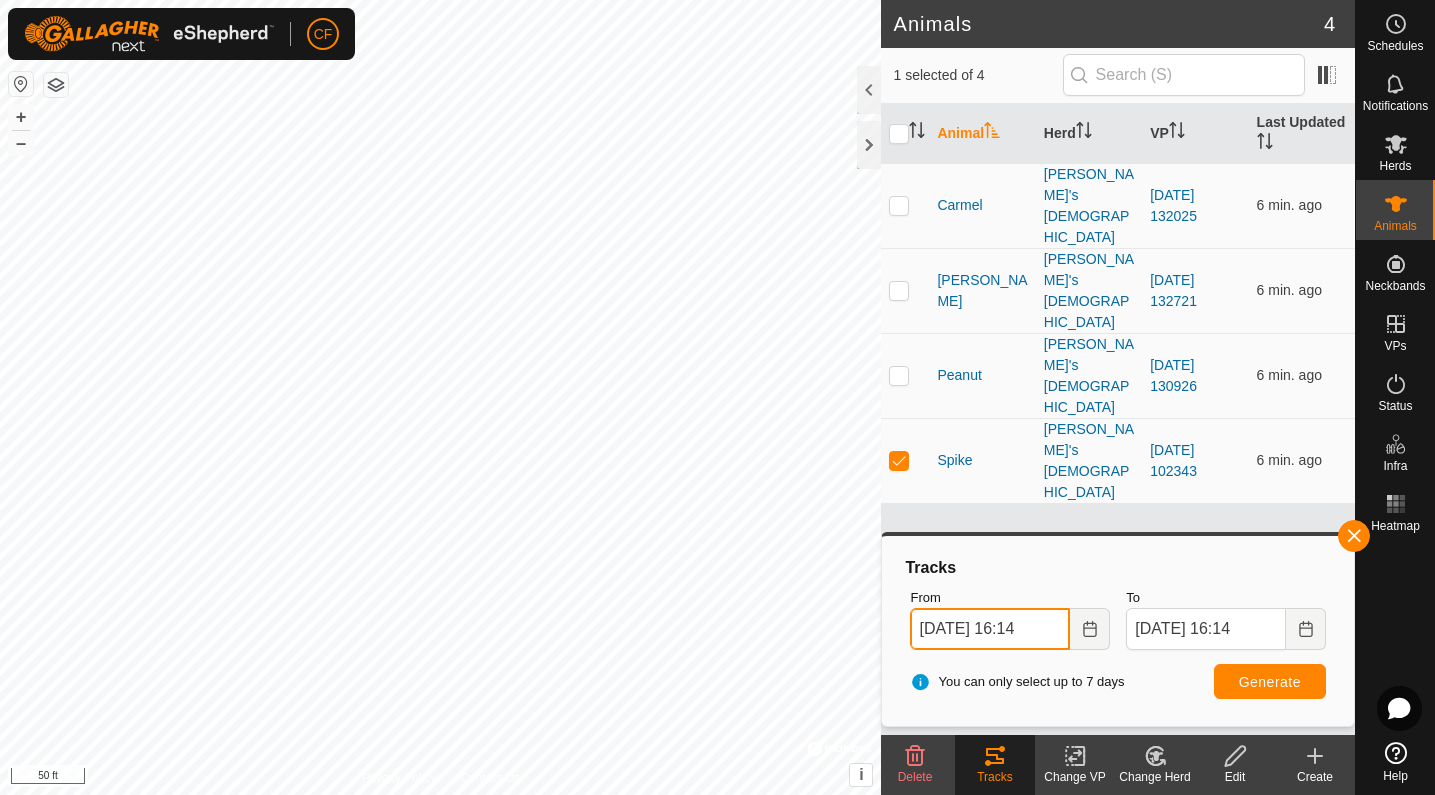 click on "[DATE] 16:14" at bounding box center [990, 629] 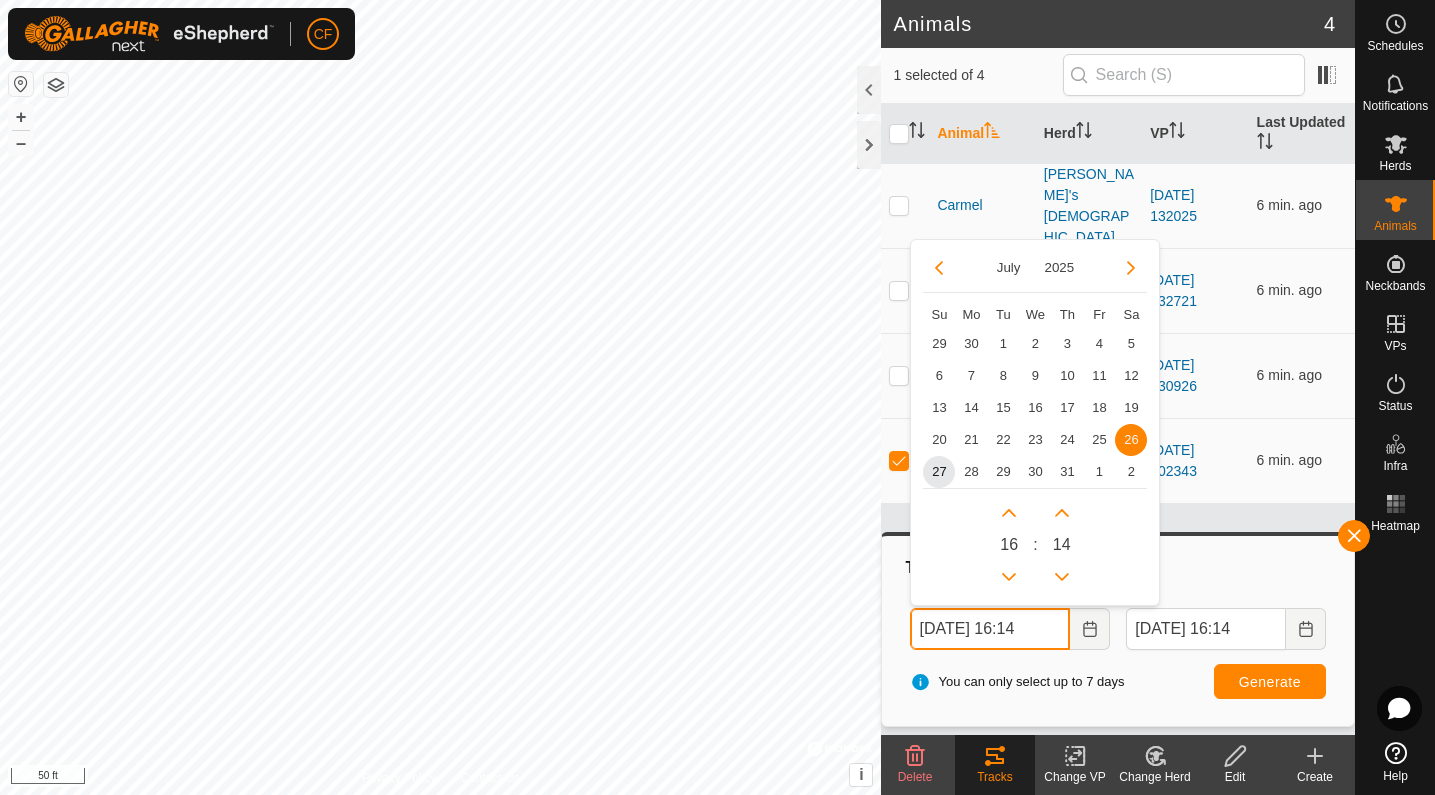 click on "[DATE] 16:14" at bounding box center [990, 629] 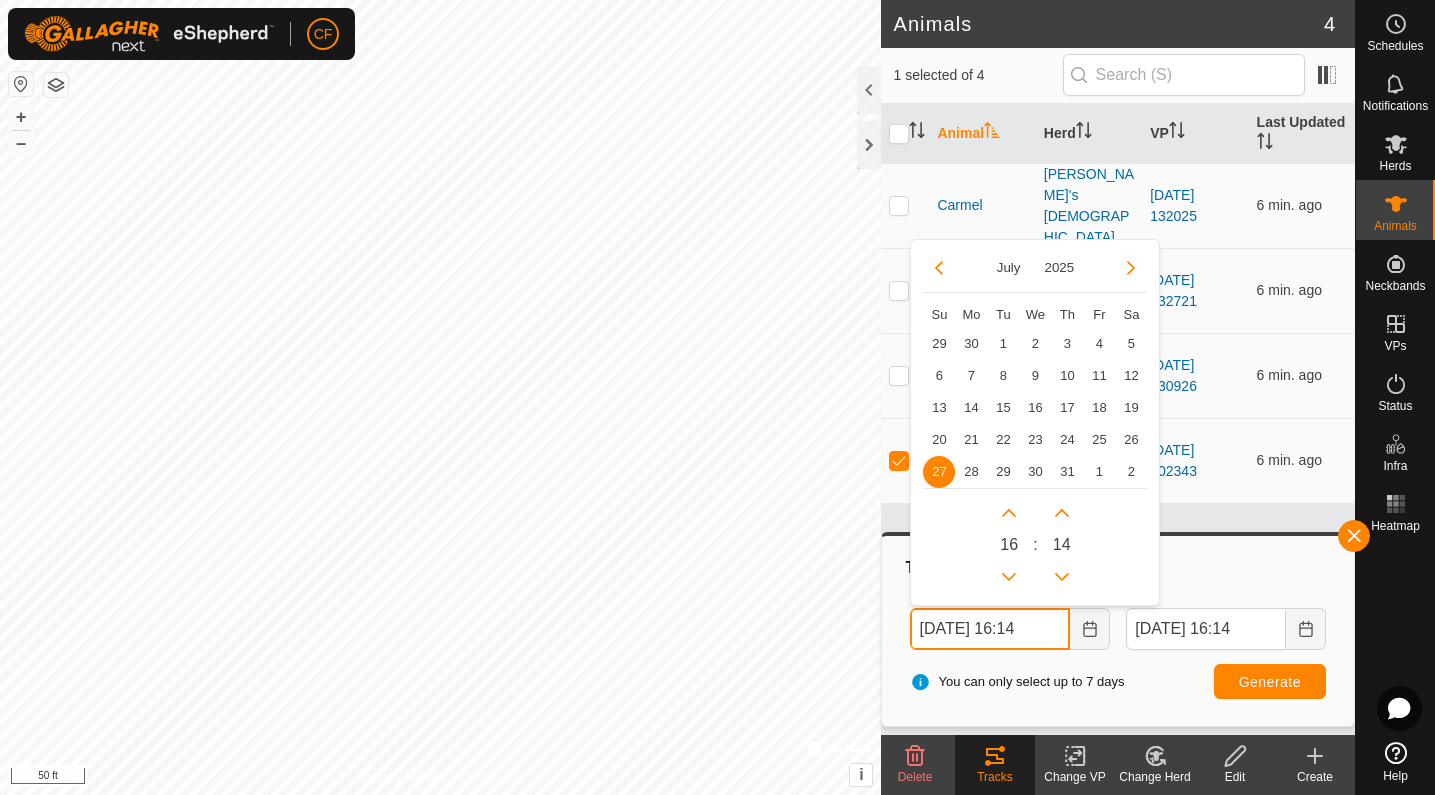 click on "[DATE] 16:14" at bounding box center [990, 629] 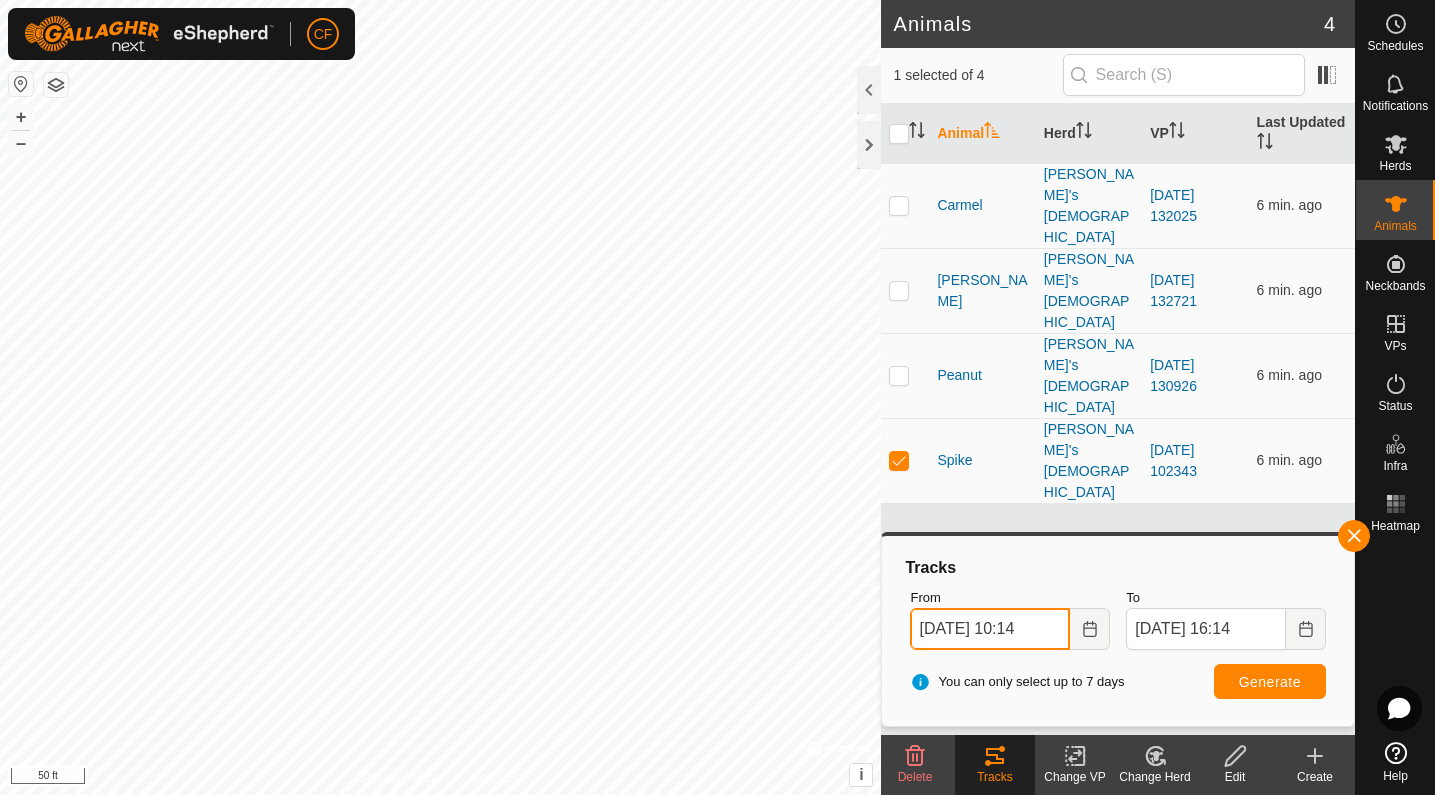 type on "[DATE] 10:14" 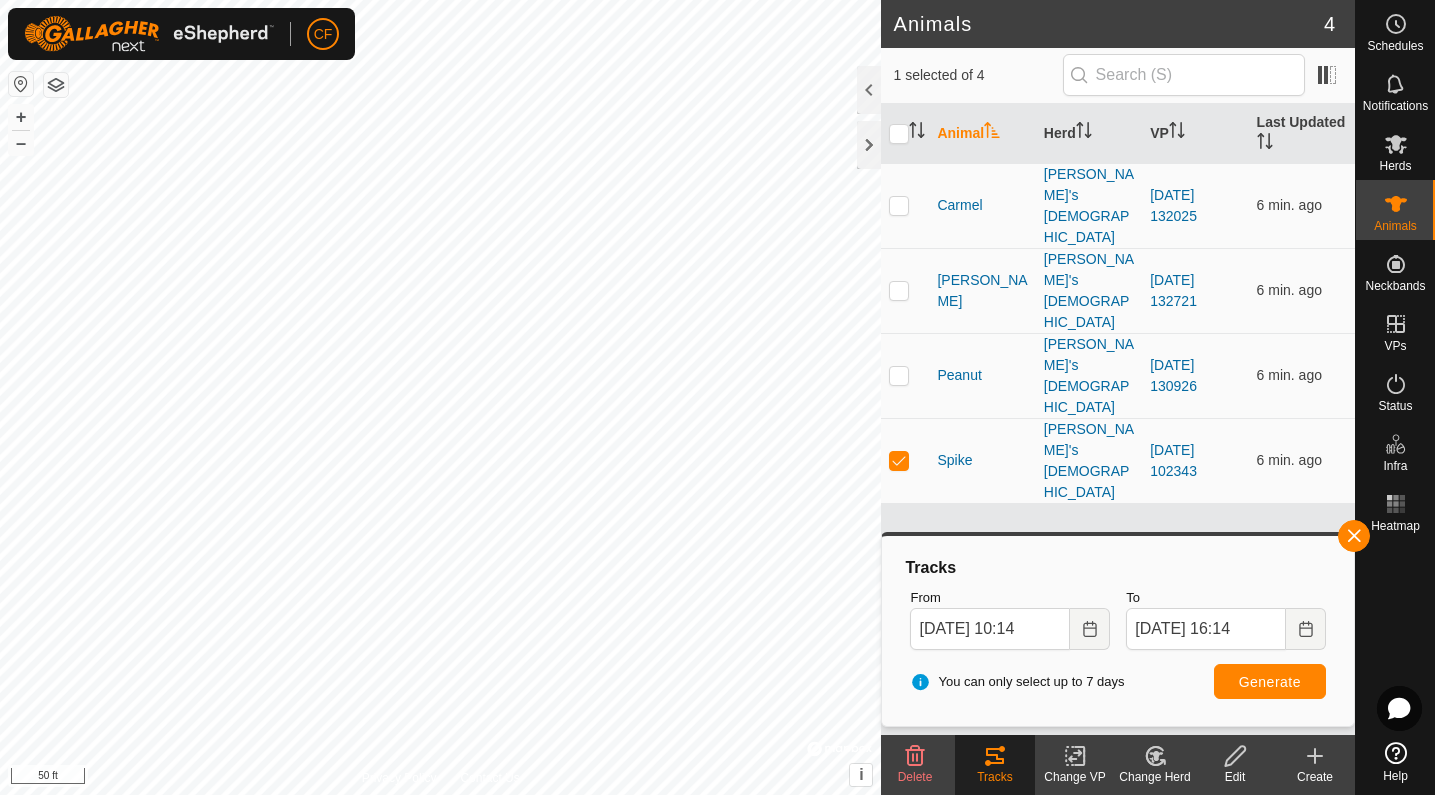 click on "Generate" at bounding box center [1270, 682] 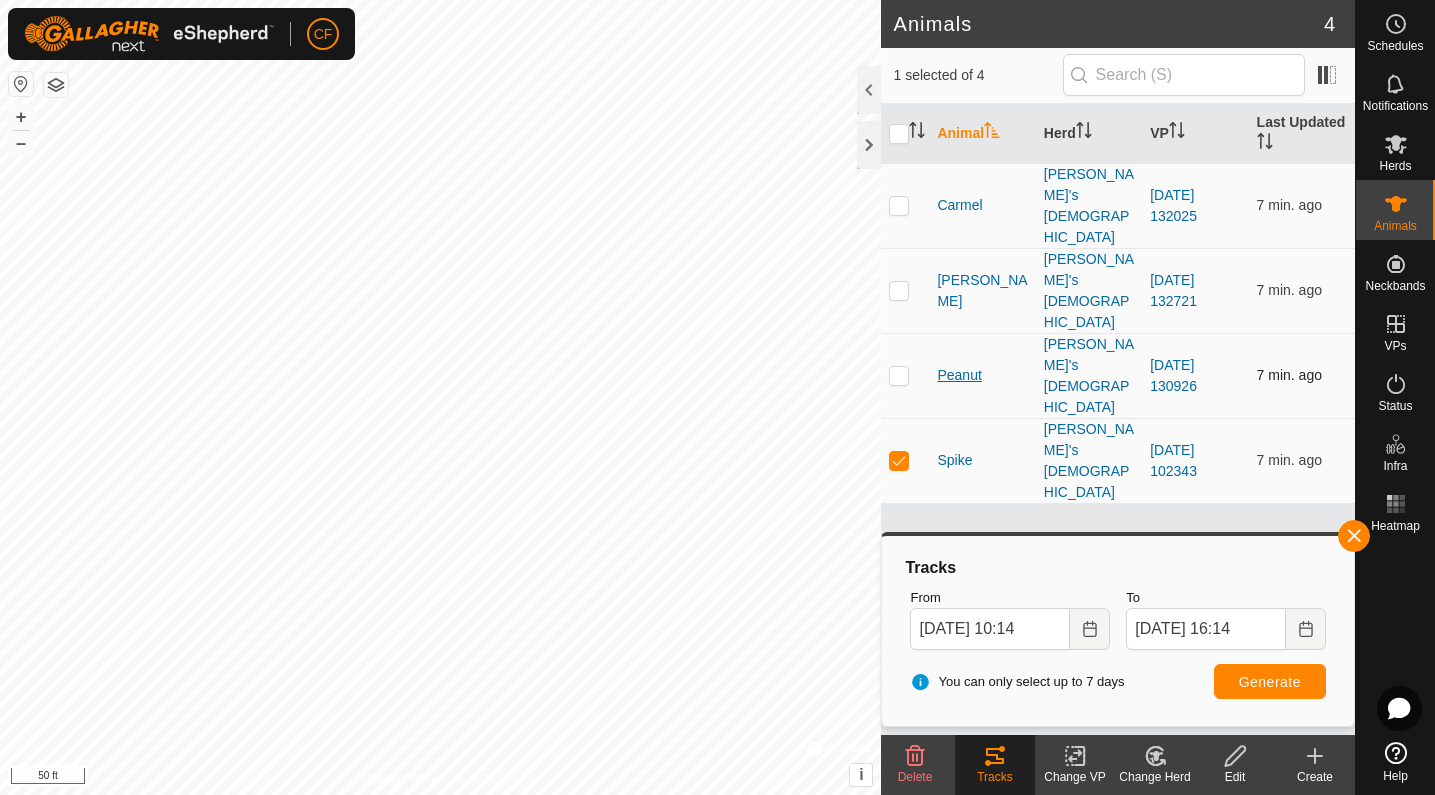 click on "Peanut" at bounding box center [959, 375] 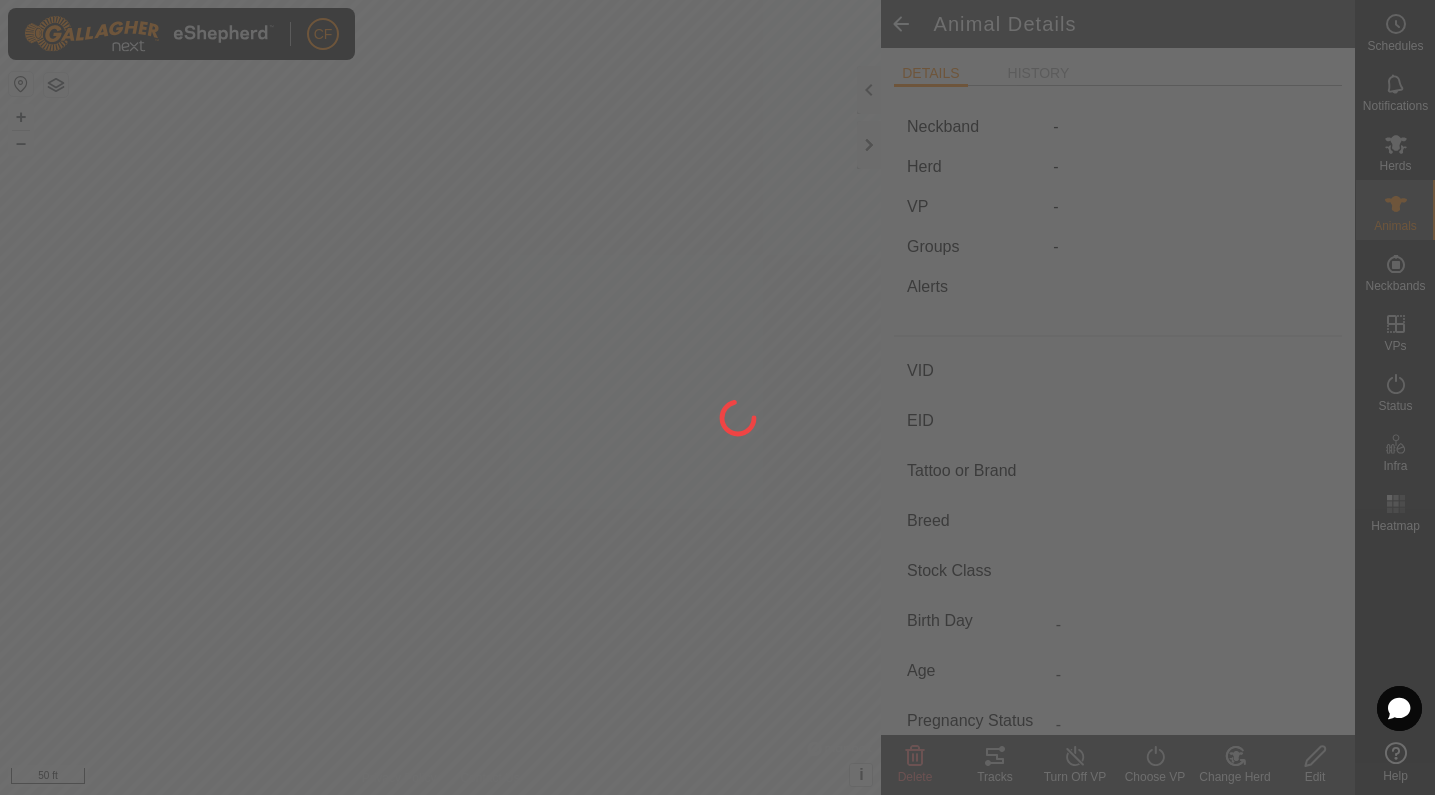type on "Peanut" 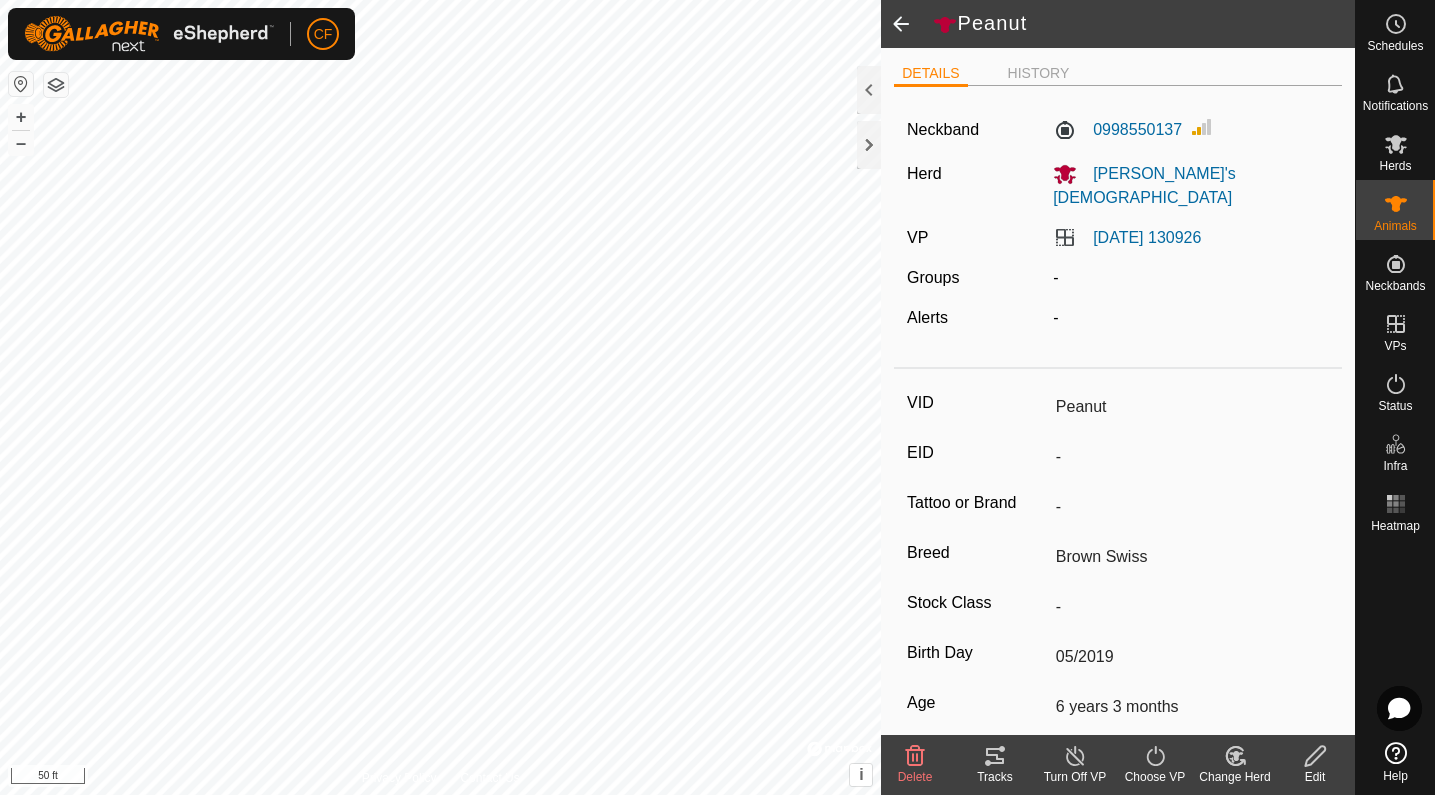 click 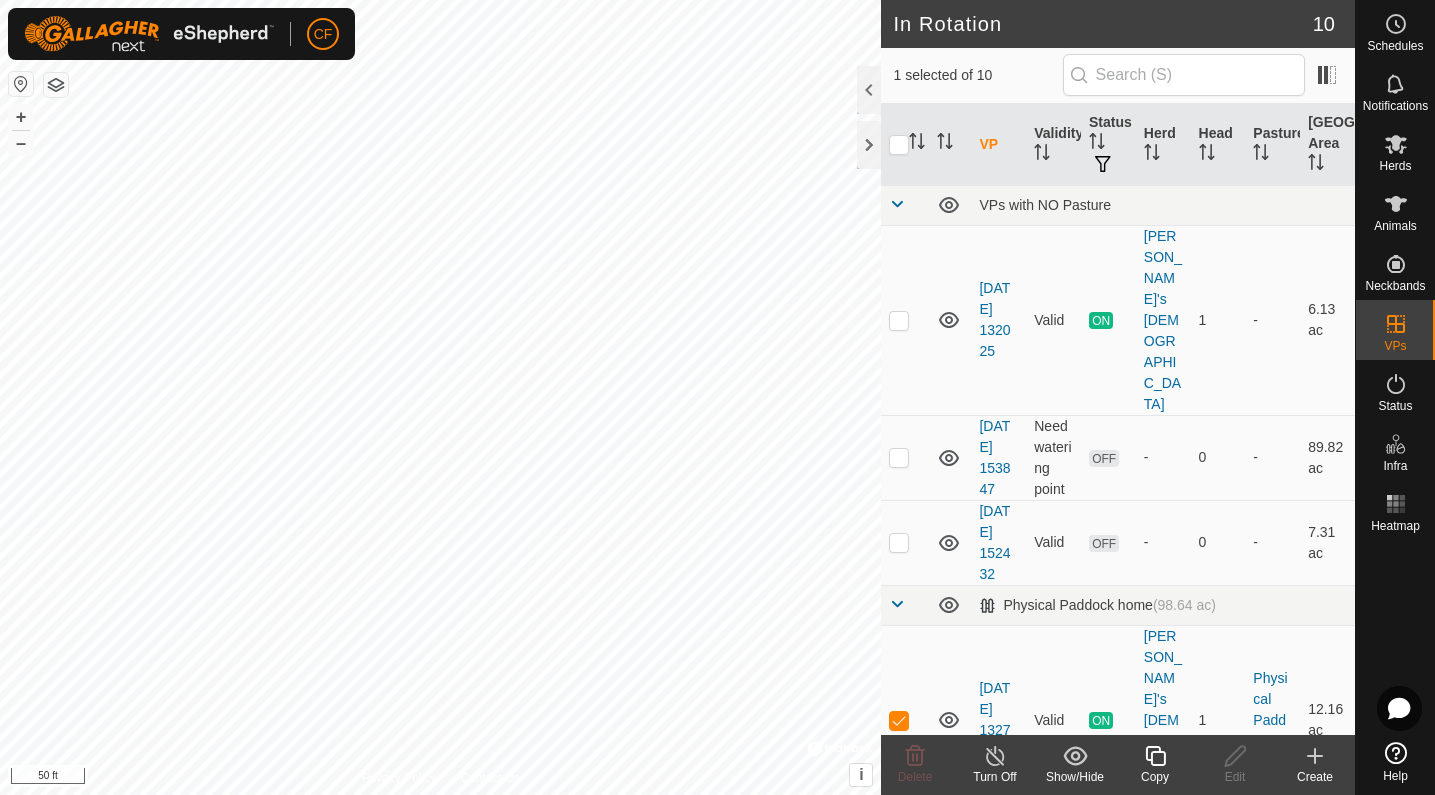 checkbox on "false" 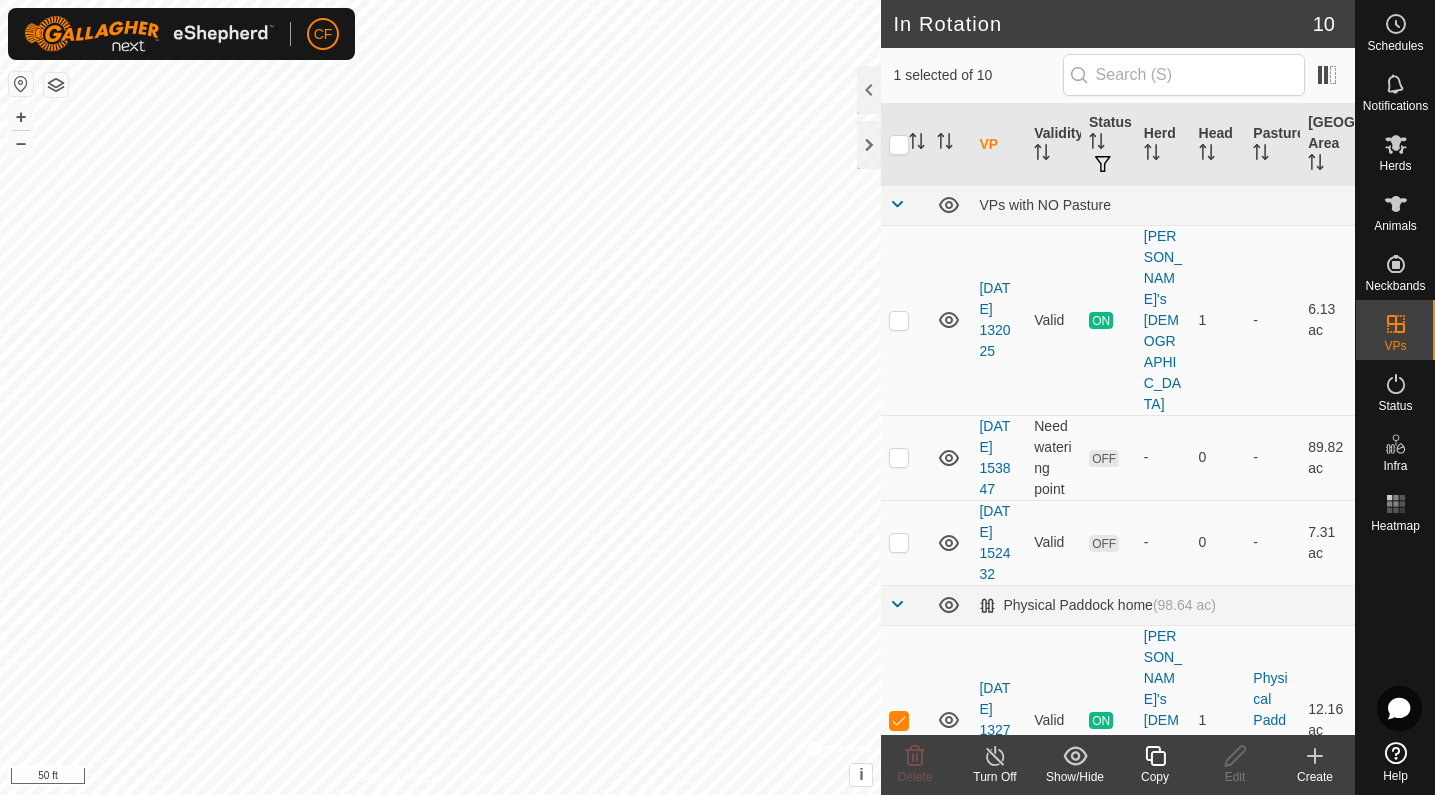 checkbox on "true" 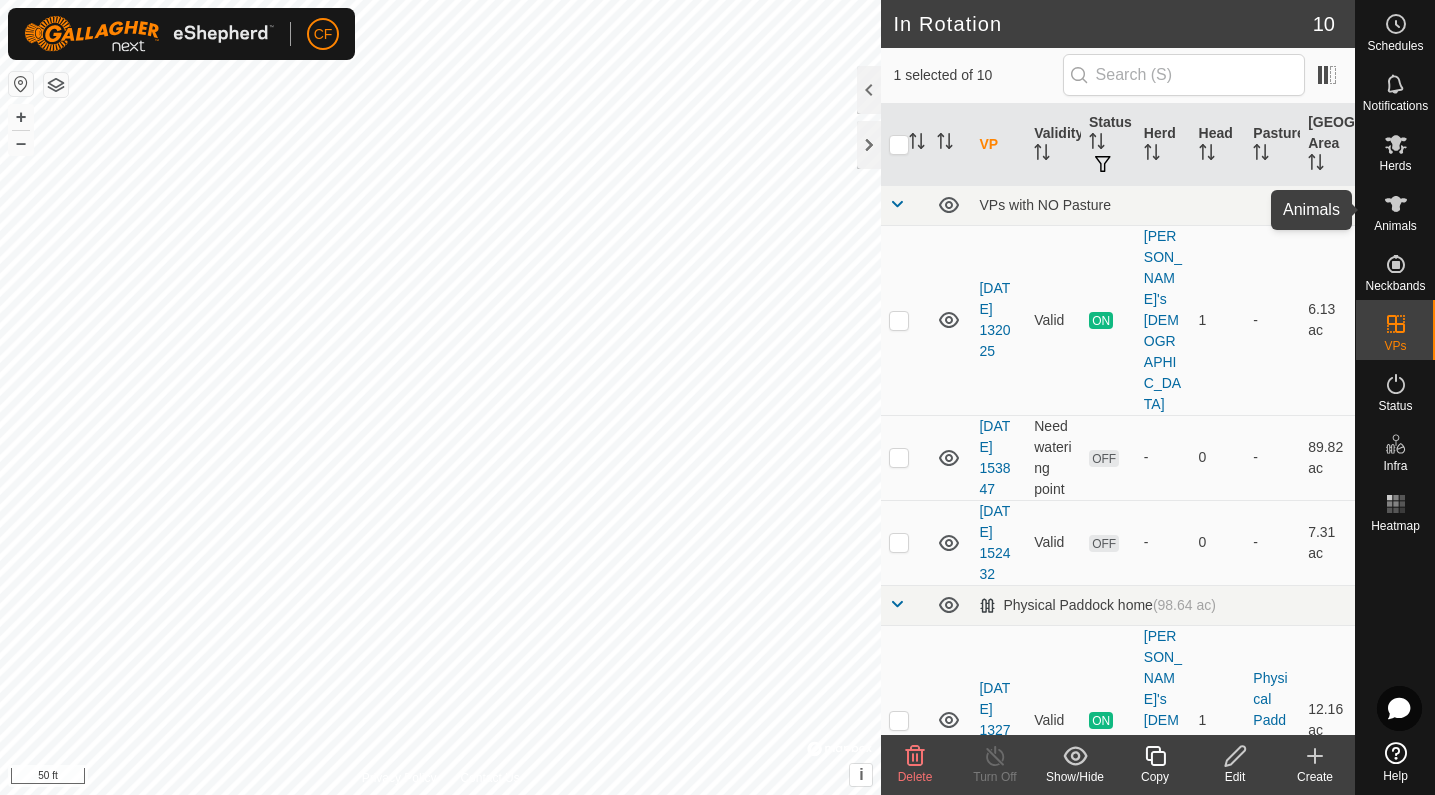 click at bounding box center (1396, 204) 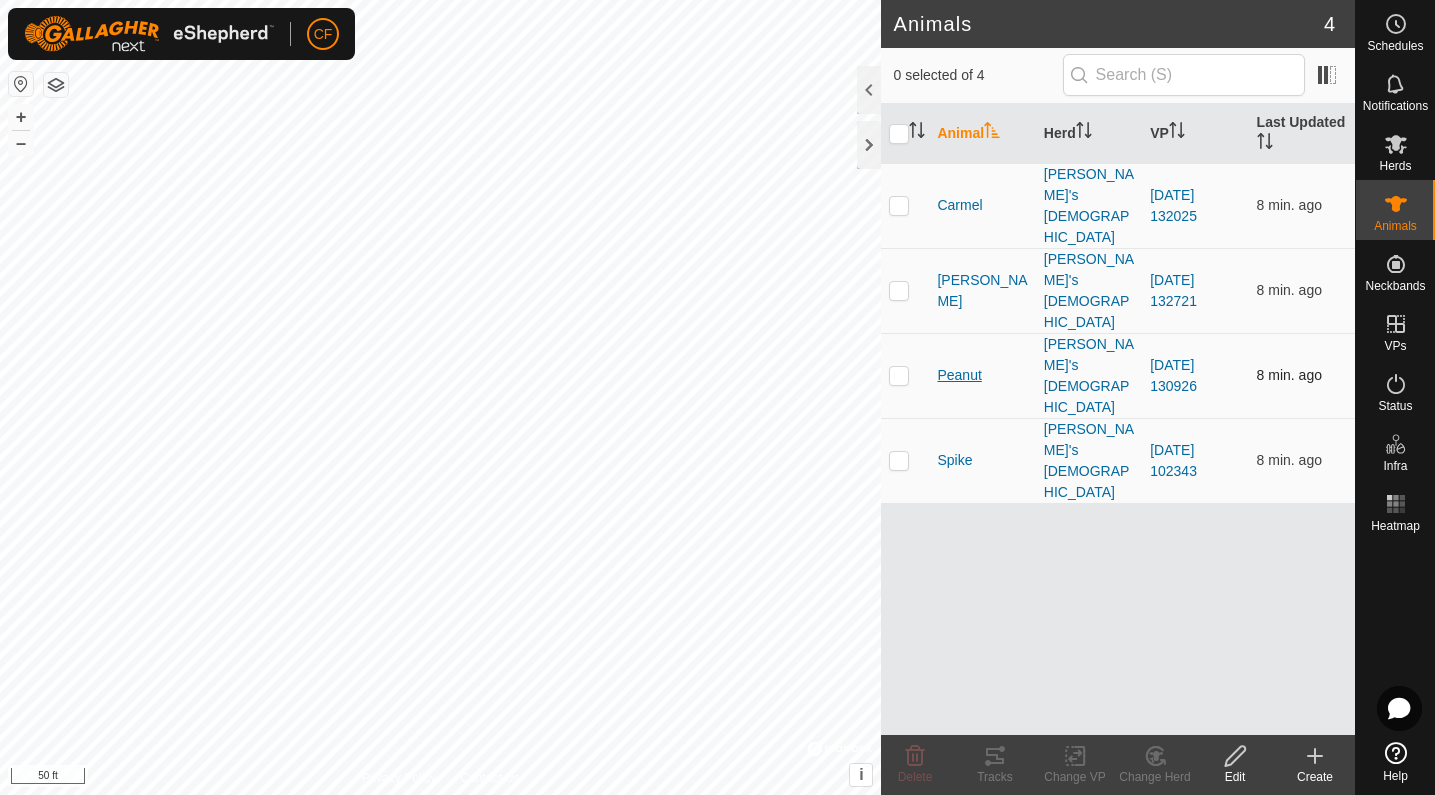 click on "Peanut" at bounding box center (959, 375) 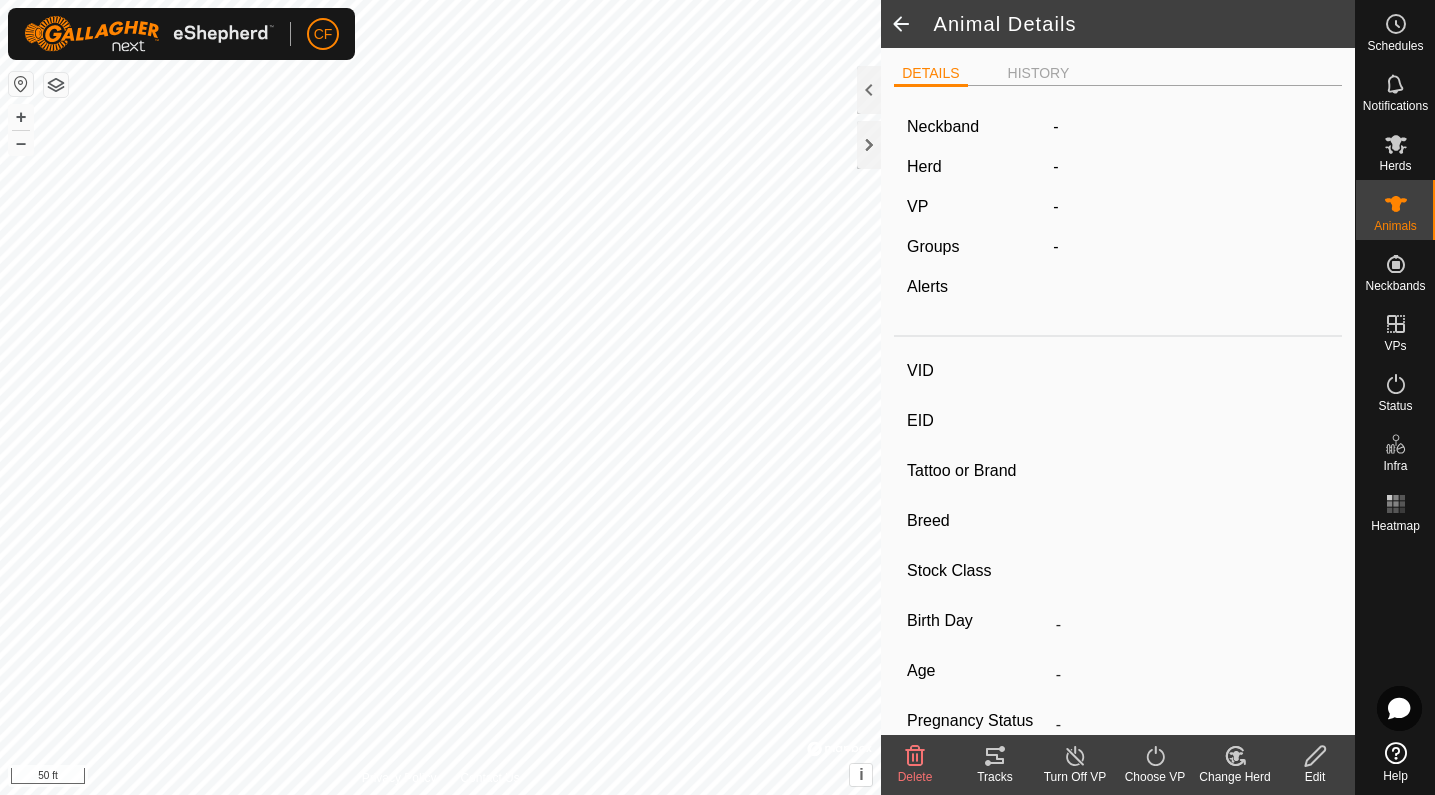 type on "Peanut" 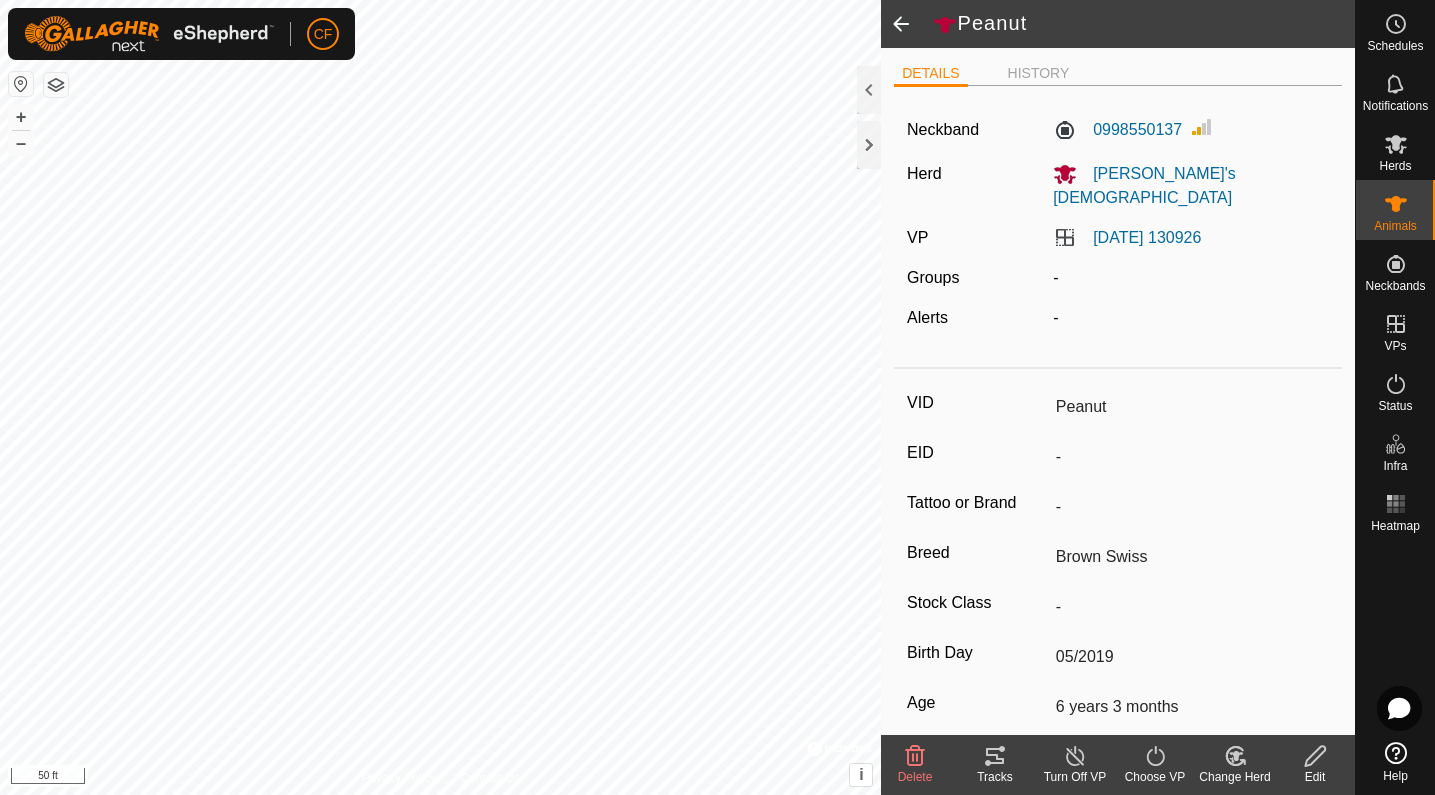 click 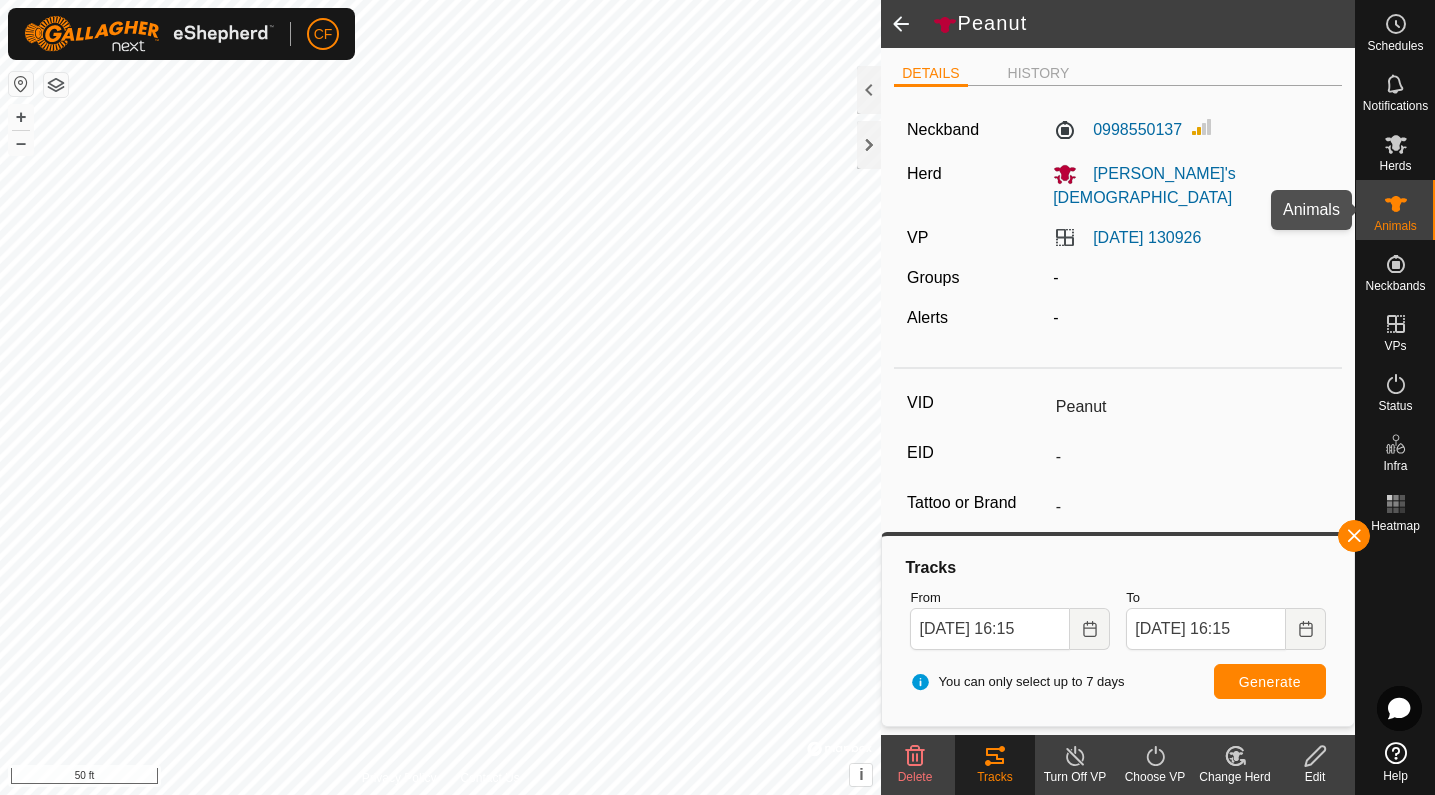 click at bounding box center (1396, 204) 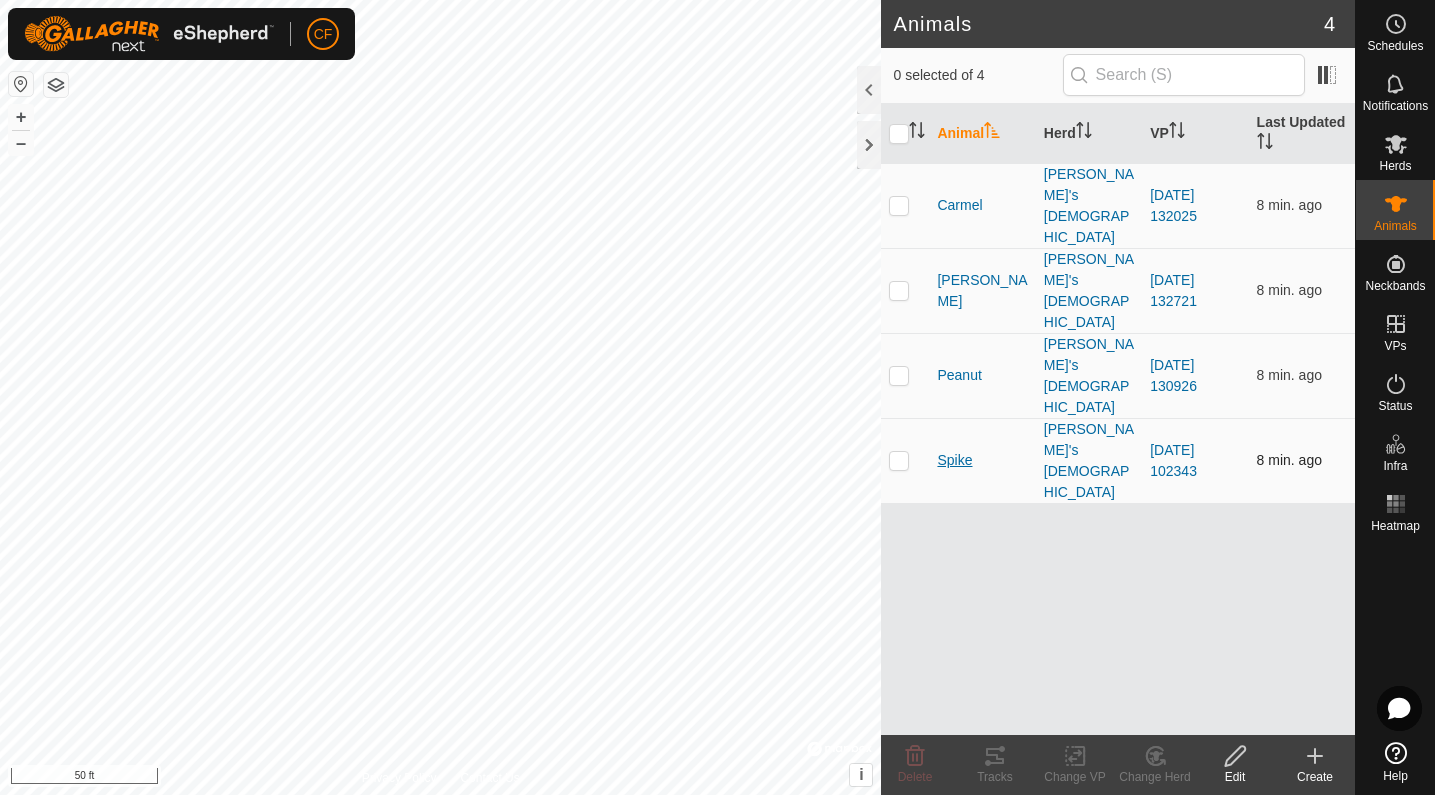 click on "Spike" at bounding box center [954, 460] 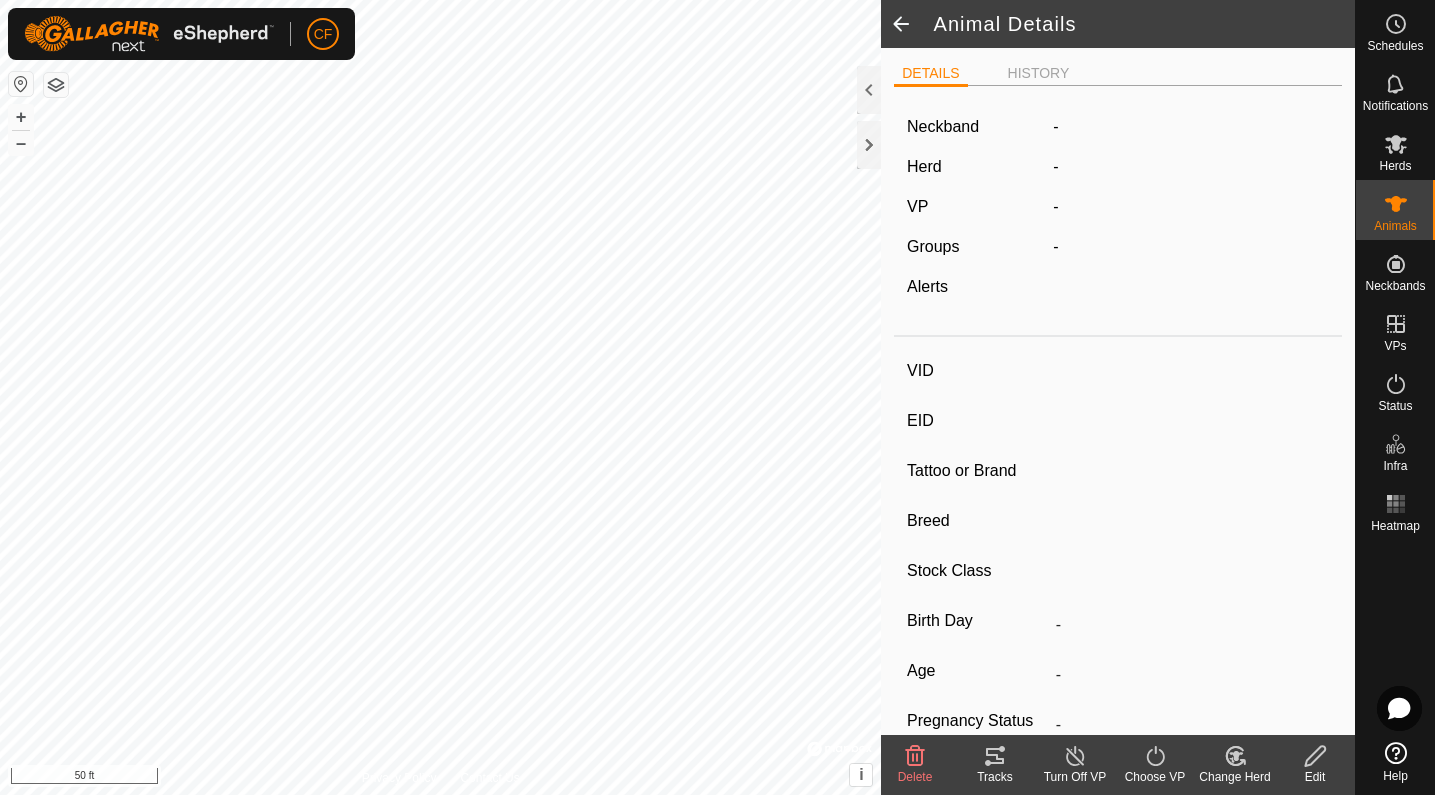 type on "Spike" 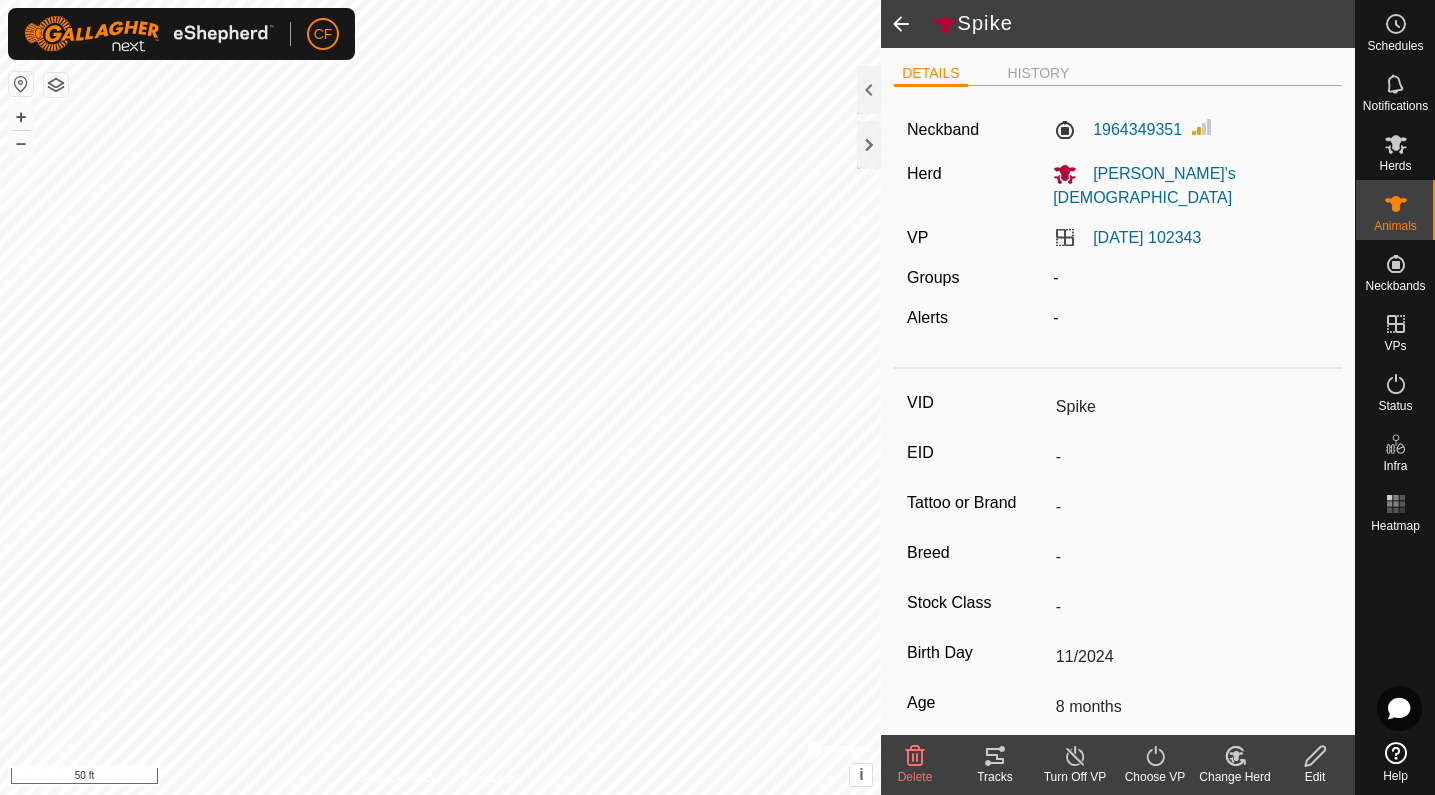 click 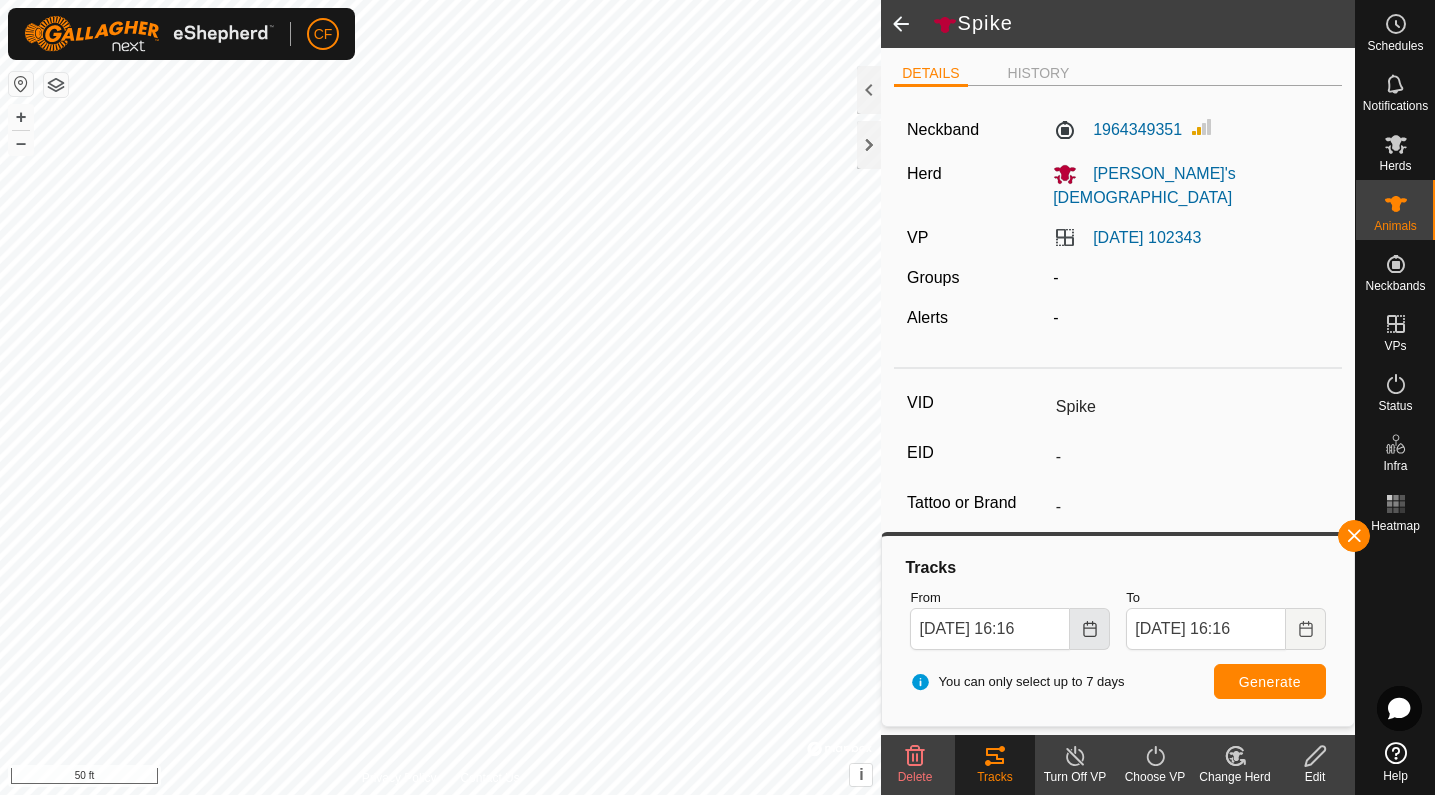click 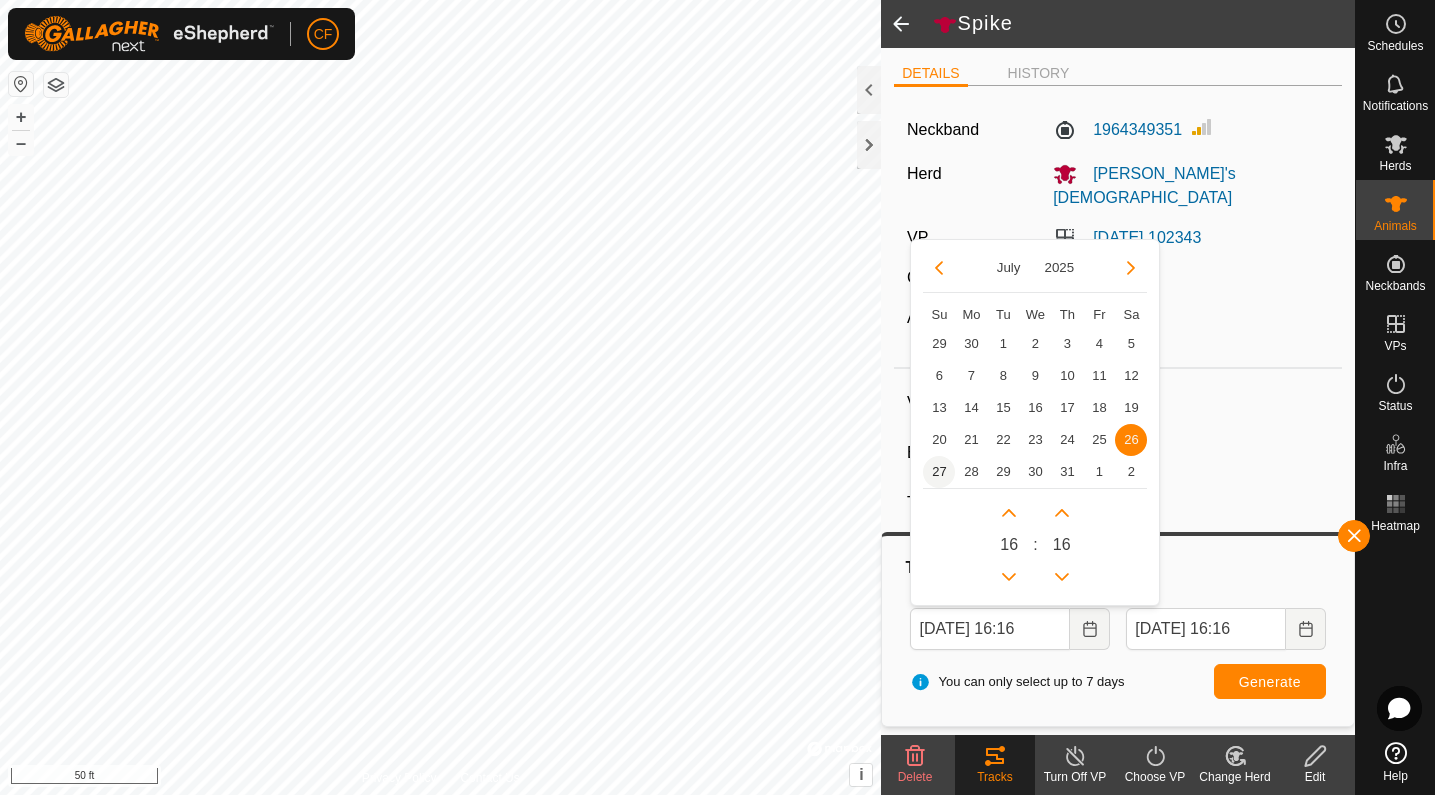 click on "27" at bounding box center [939, 472] 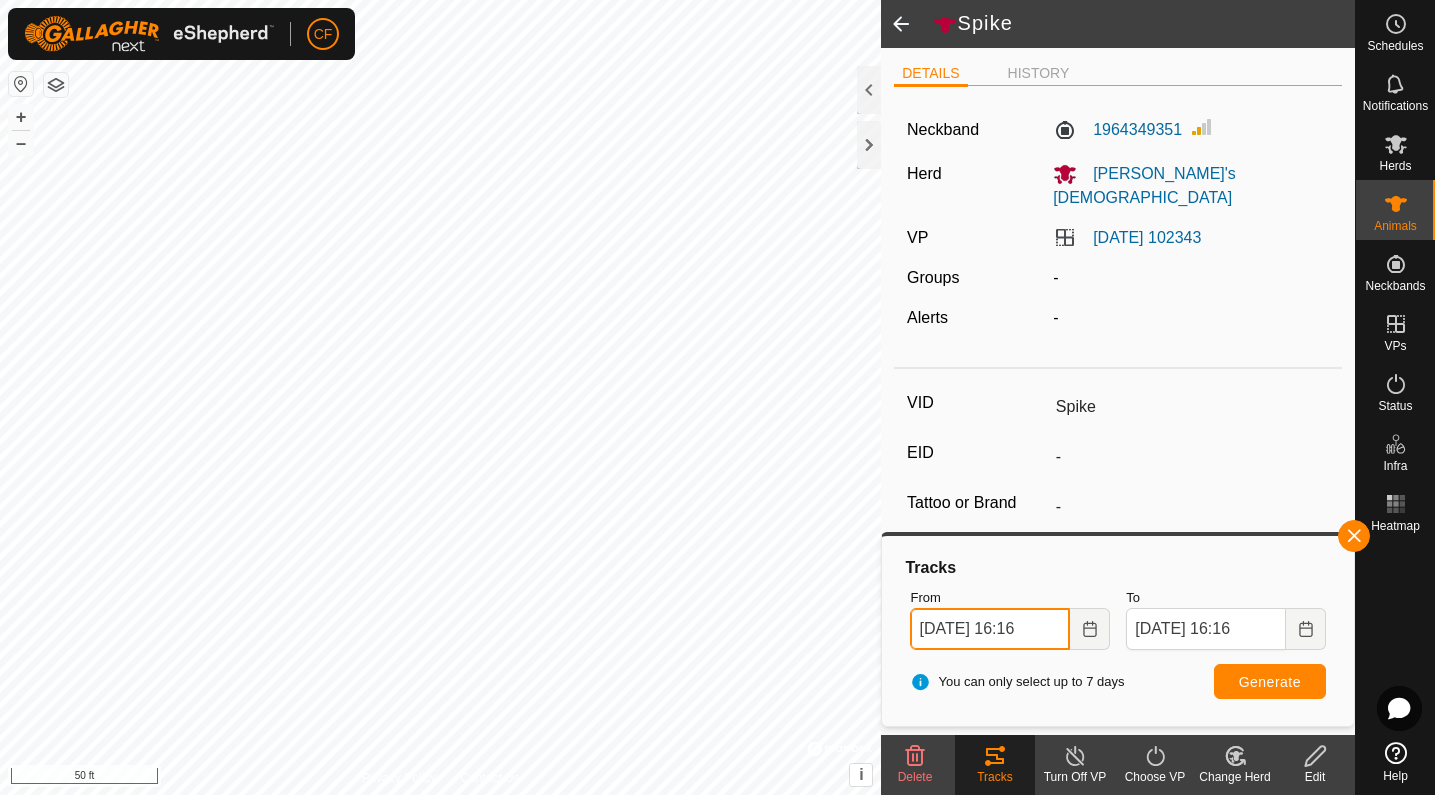 click on "[DATE] 16:16" at bounding box center (990, 629) 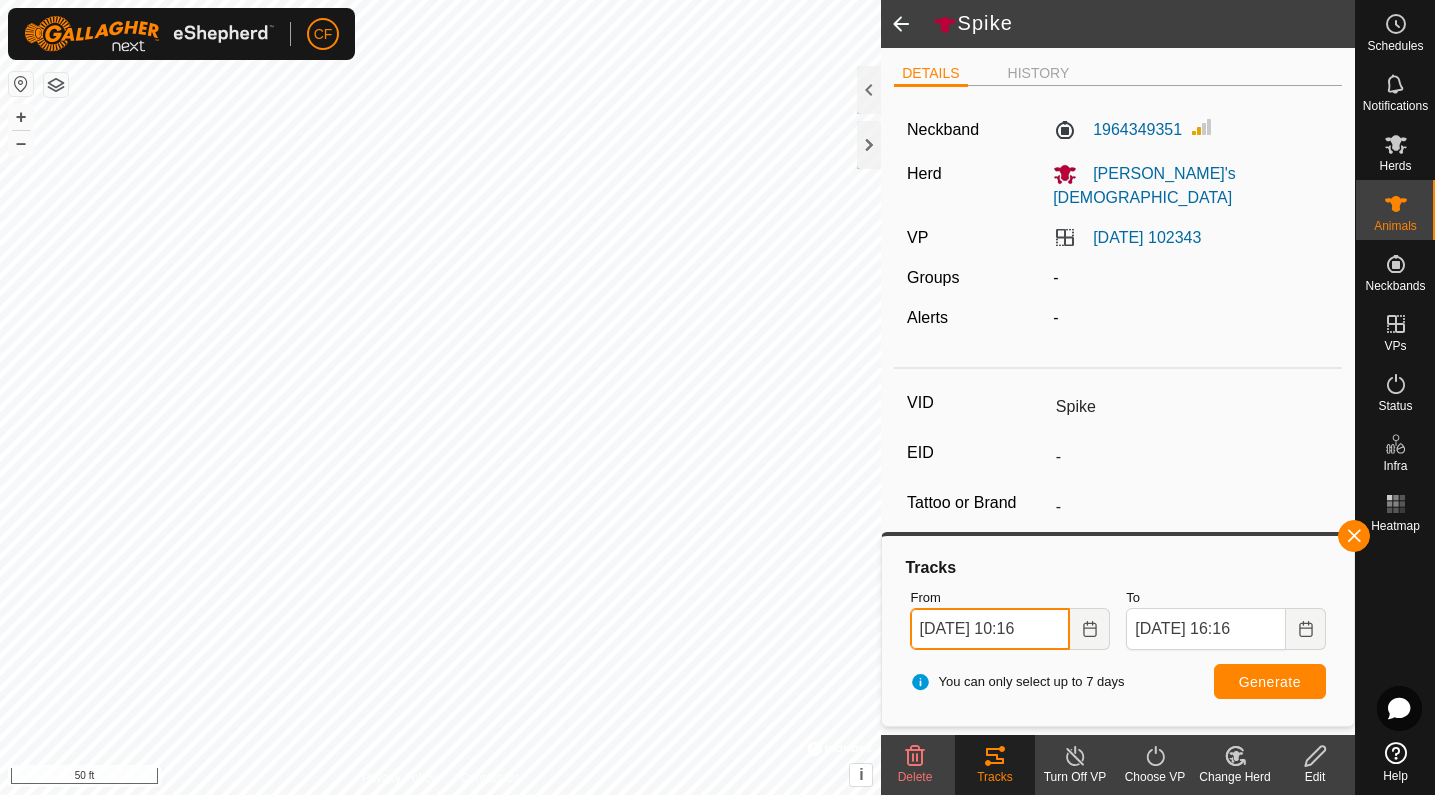 type on "[DATE] 10:16" 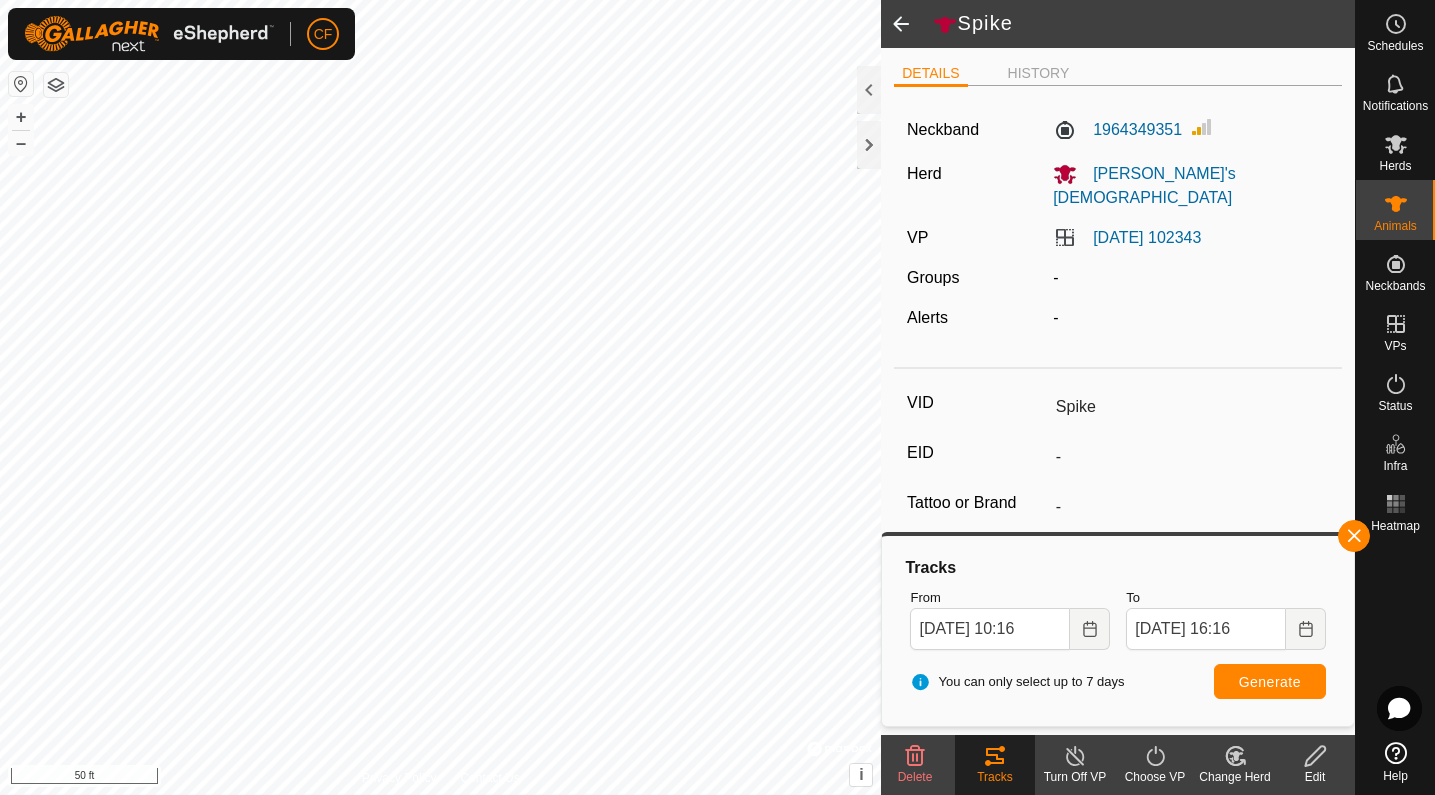 click on "Generate" at bounding box center (1270, 682) 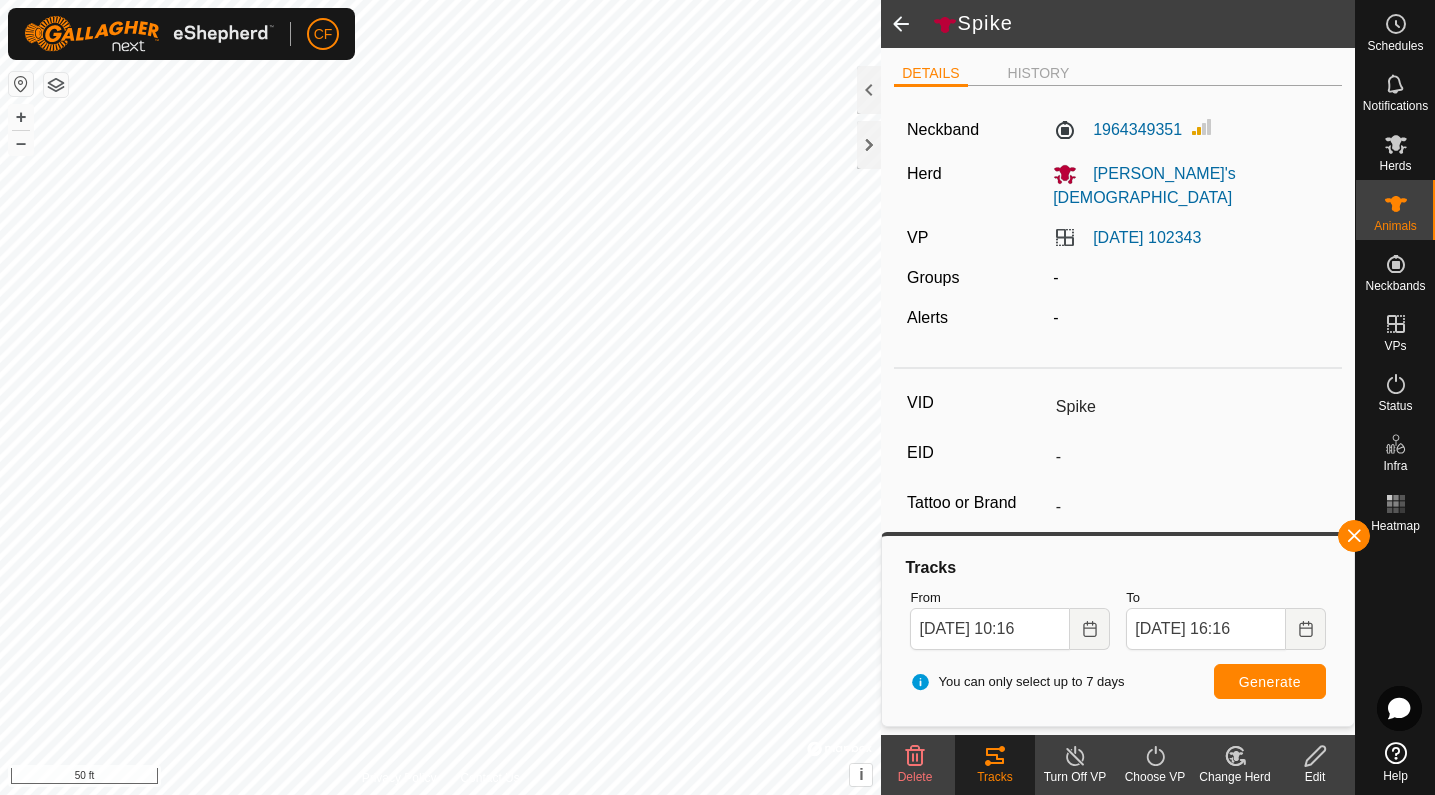 click 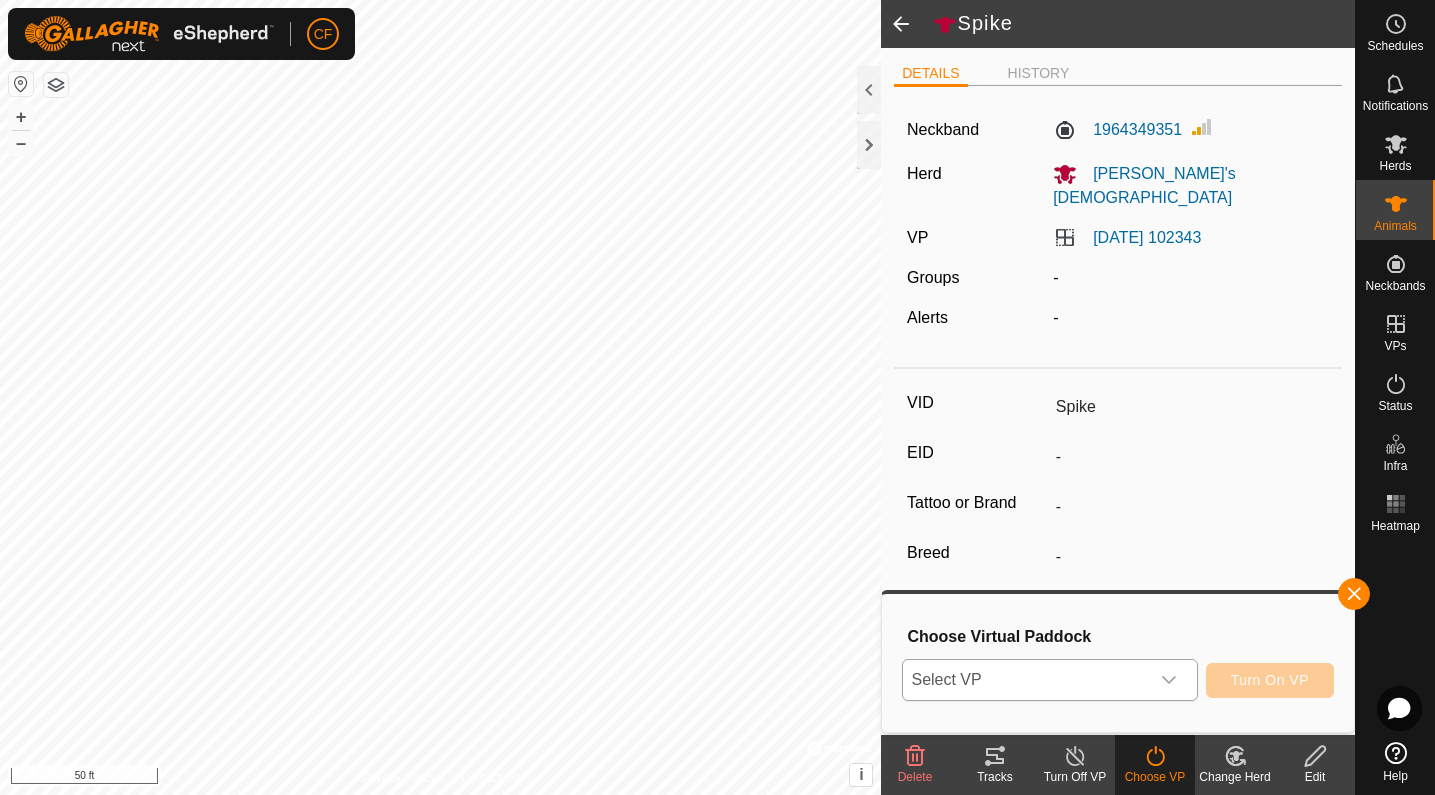 click 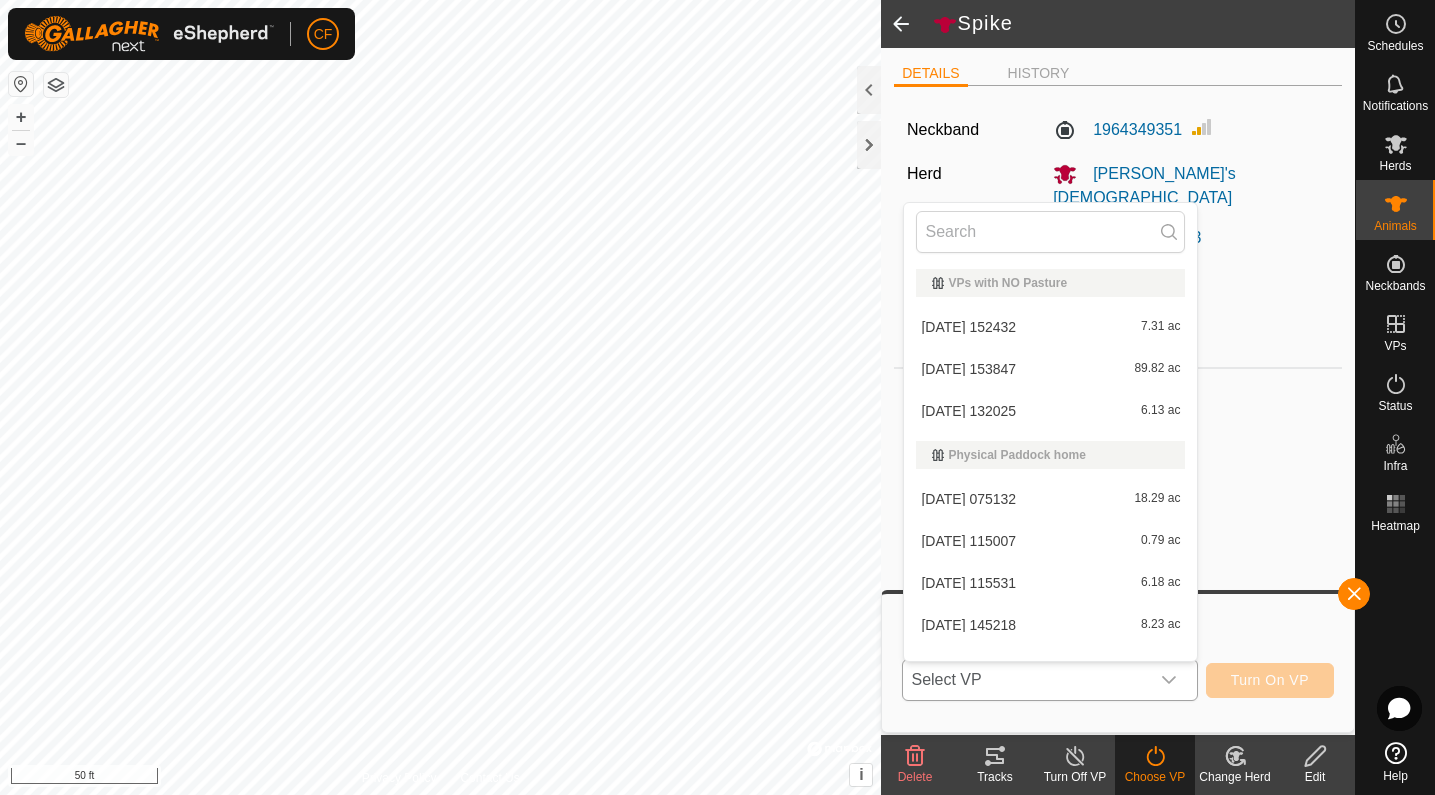 scroll, scrollTop: 26, scrollLeft: 0, axis: vertical 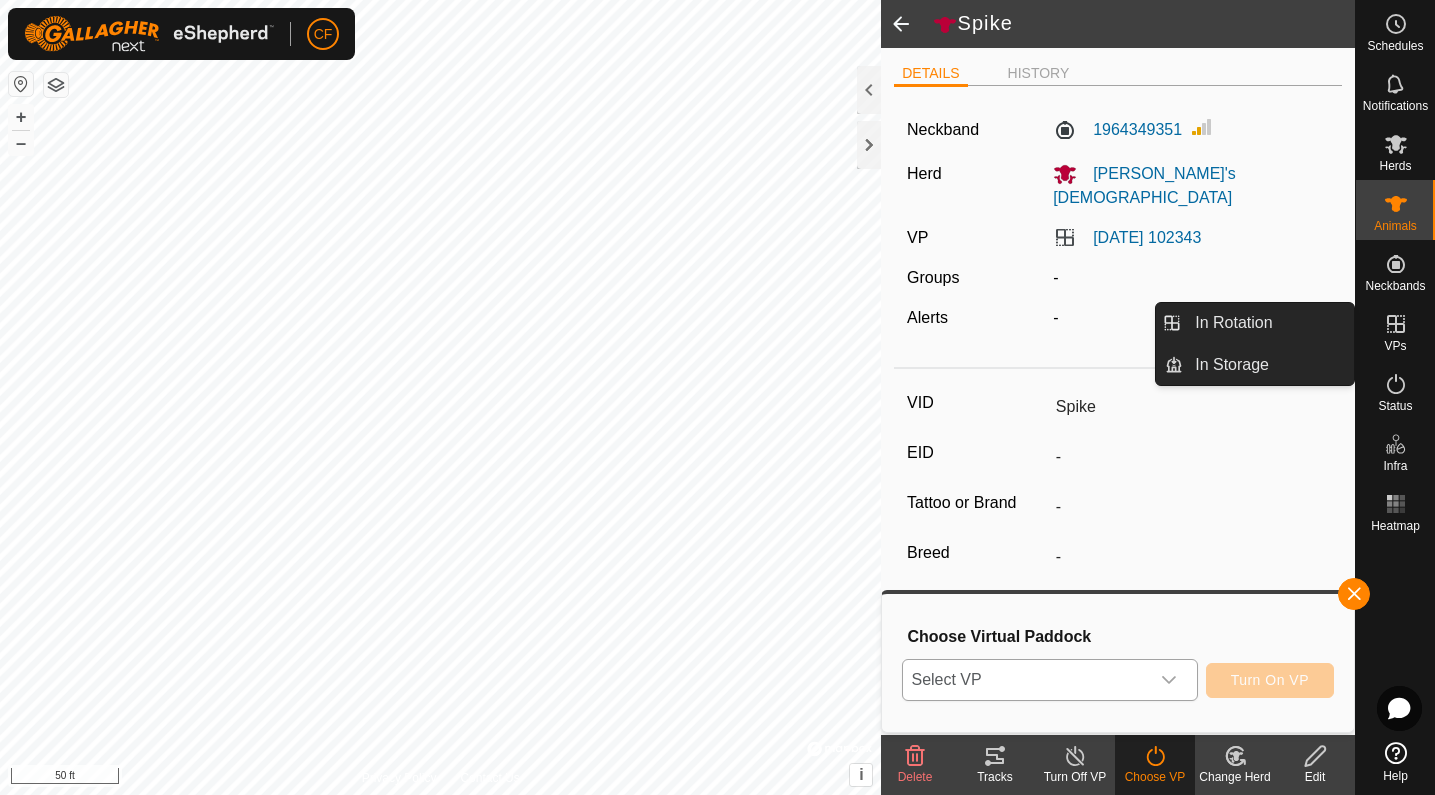 click 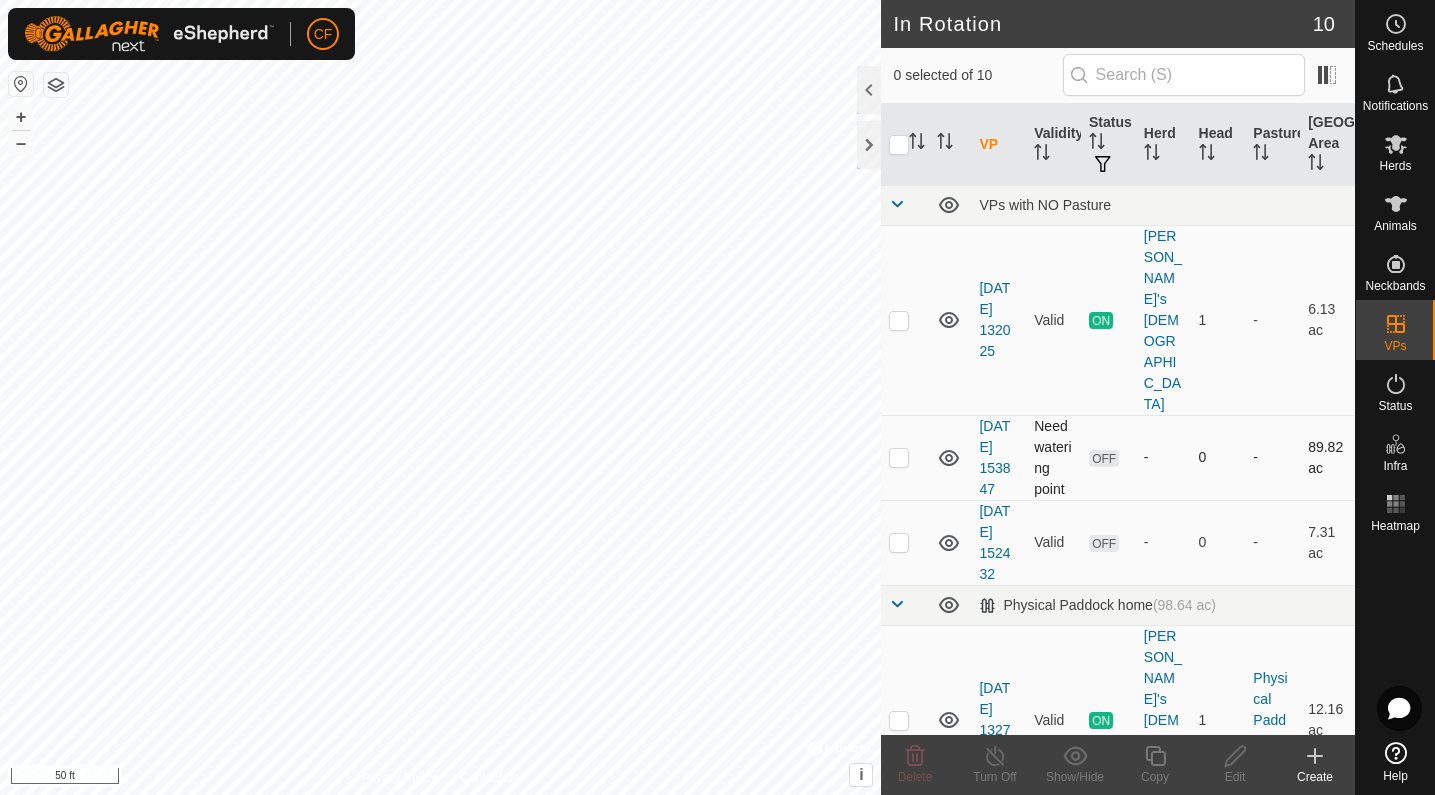 checkbox on "true" 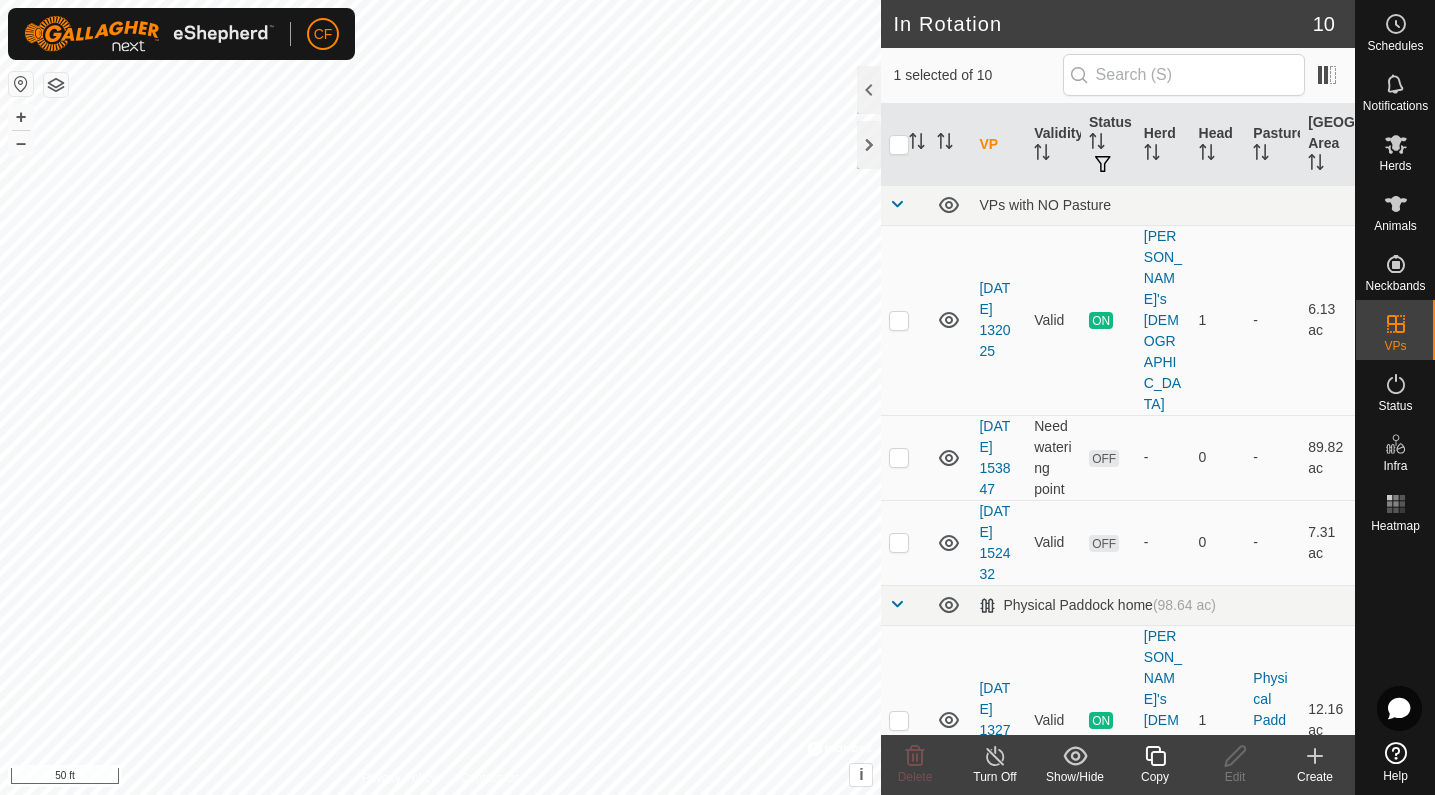 click 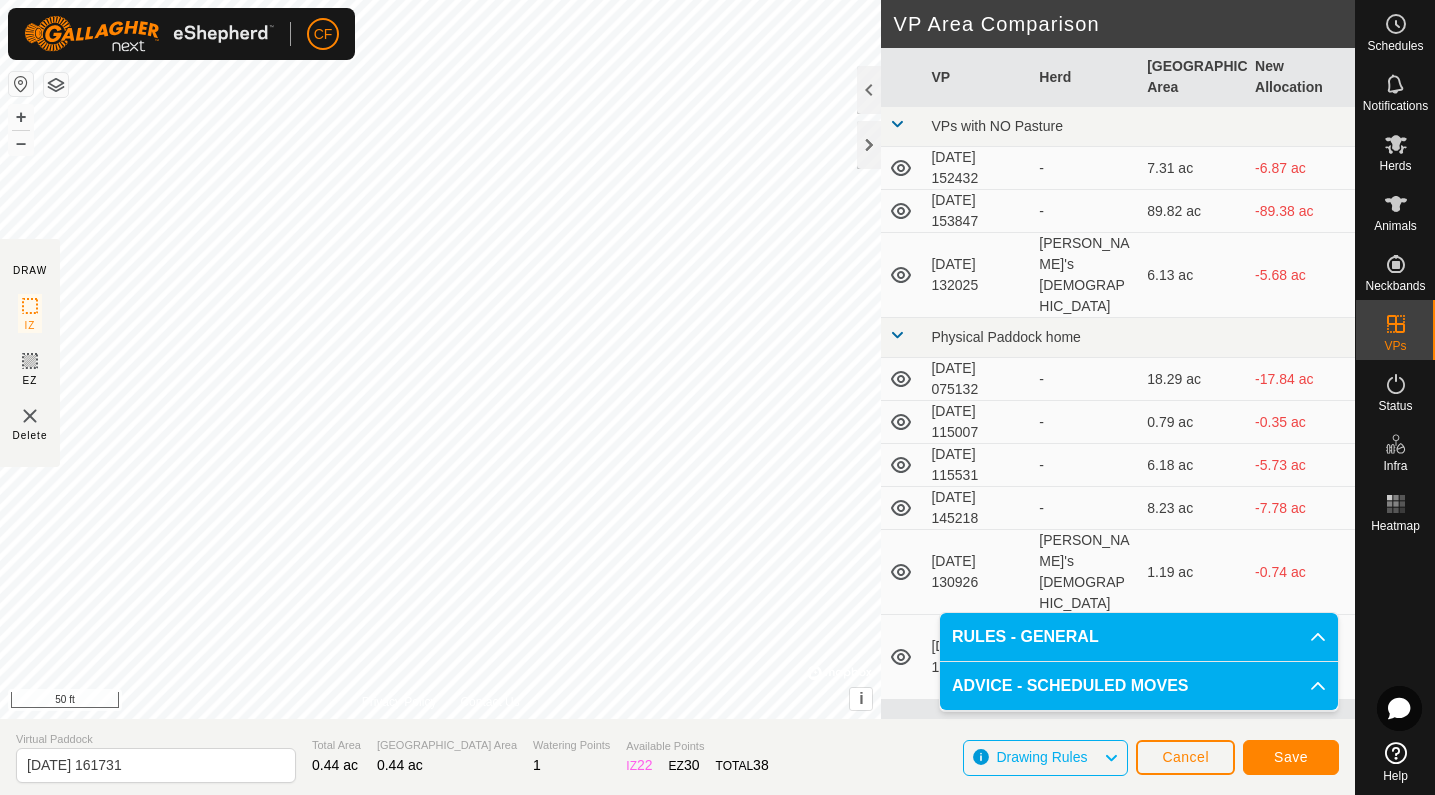 click on "Save" 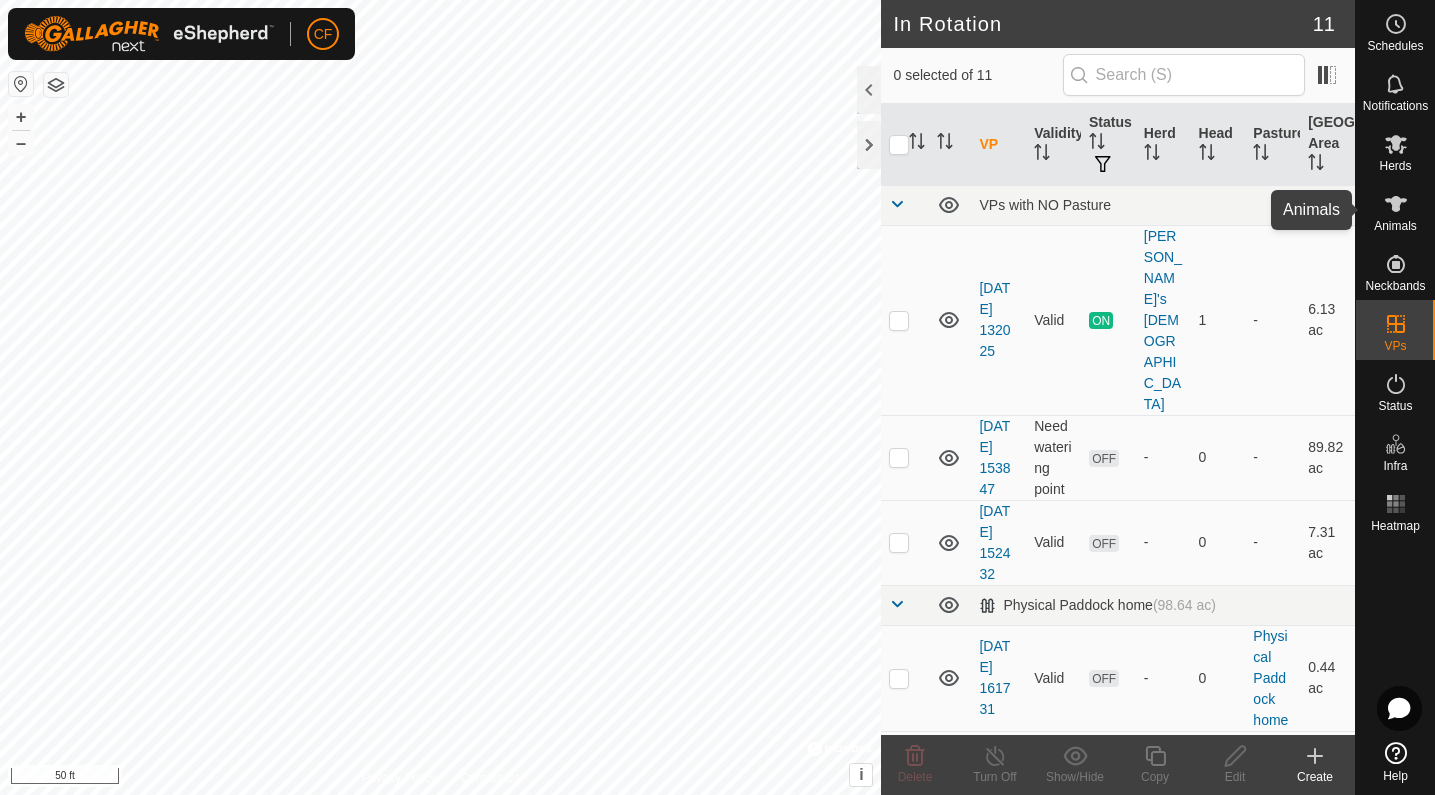 click 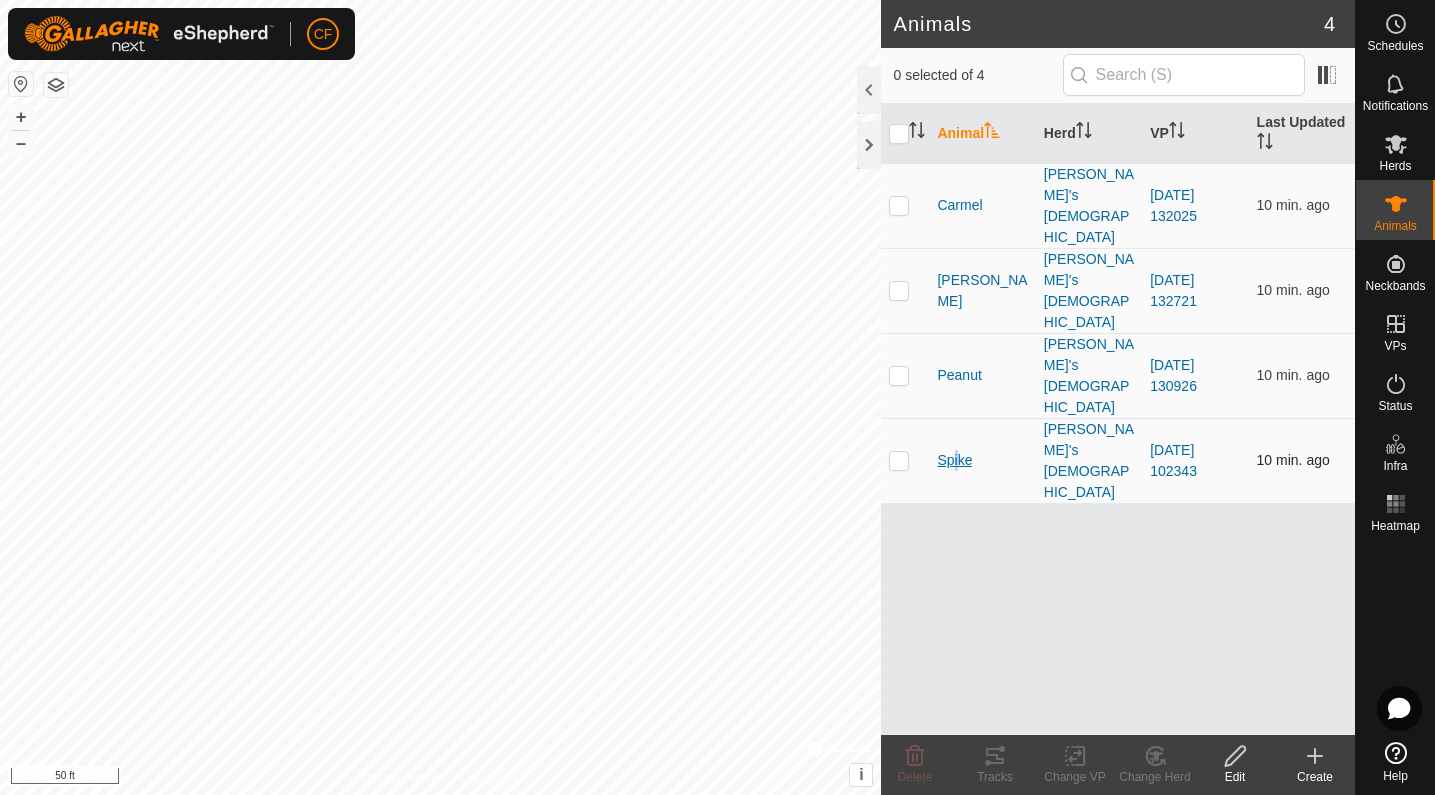 click on "Spike" at bounding box center [954, 460] 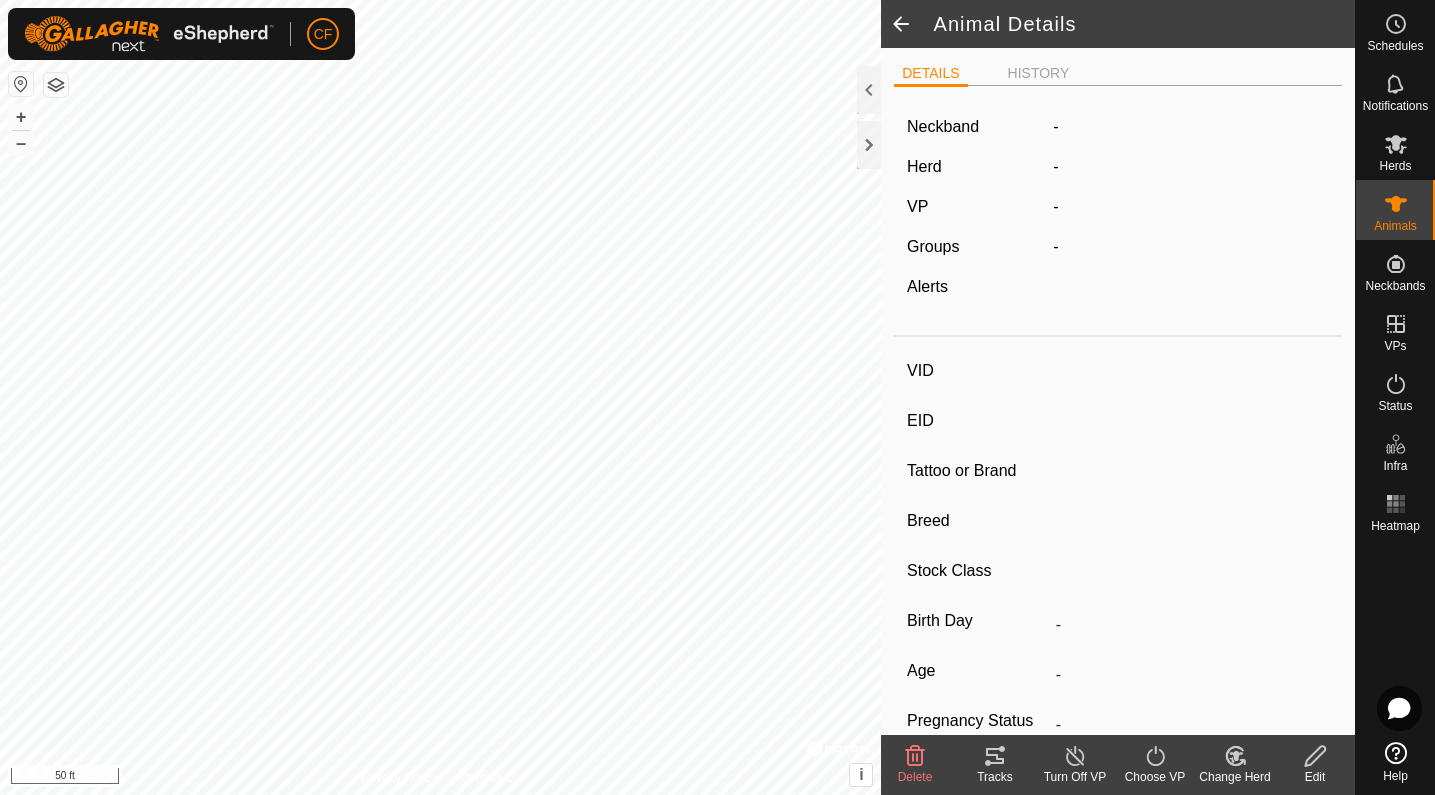 type on "Spike" 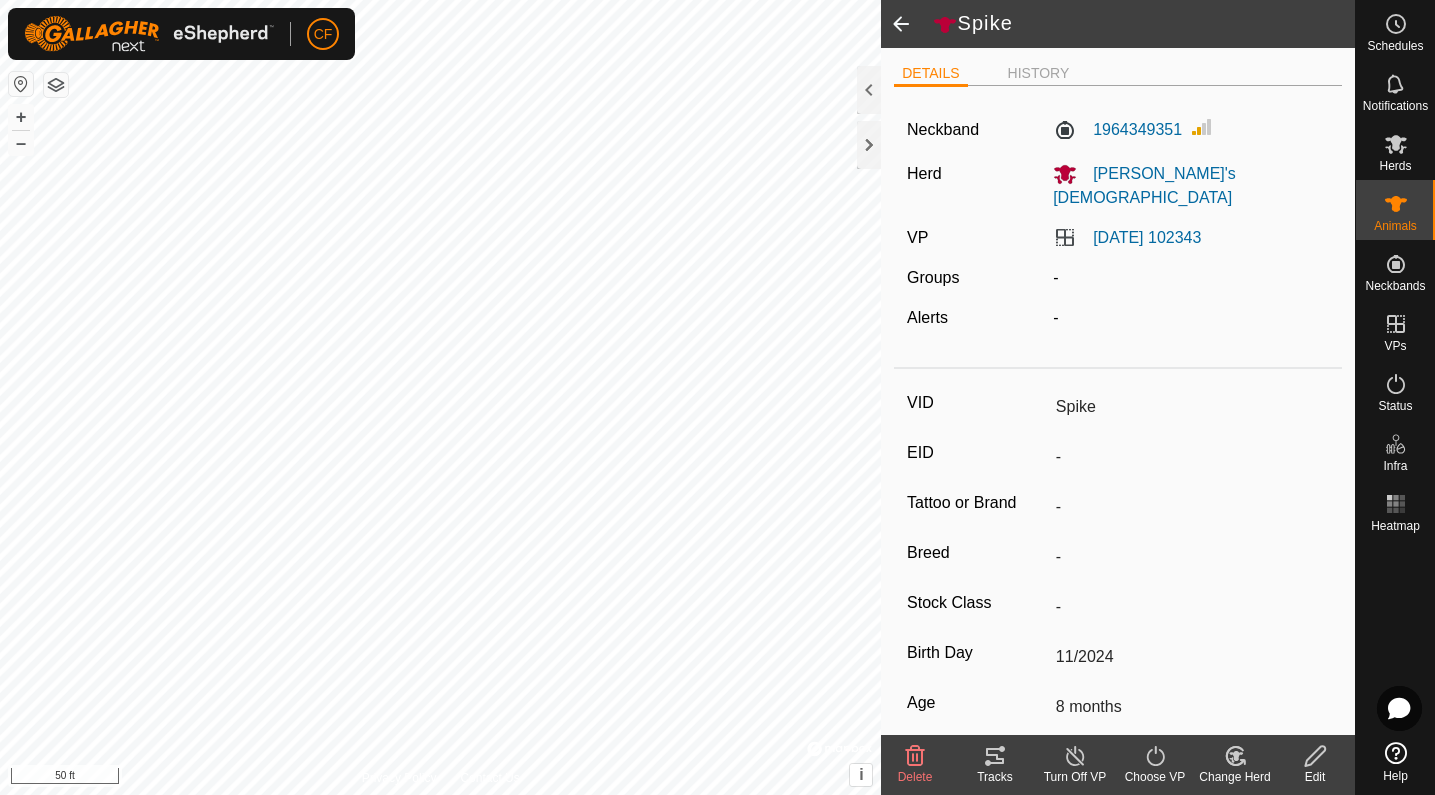 click 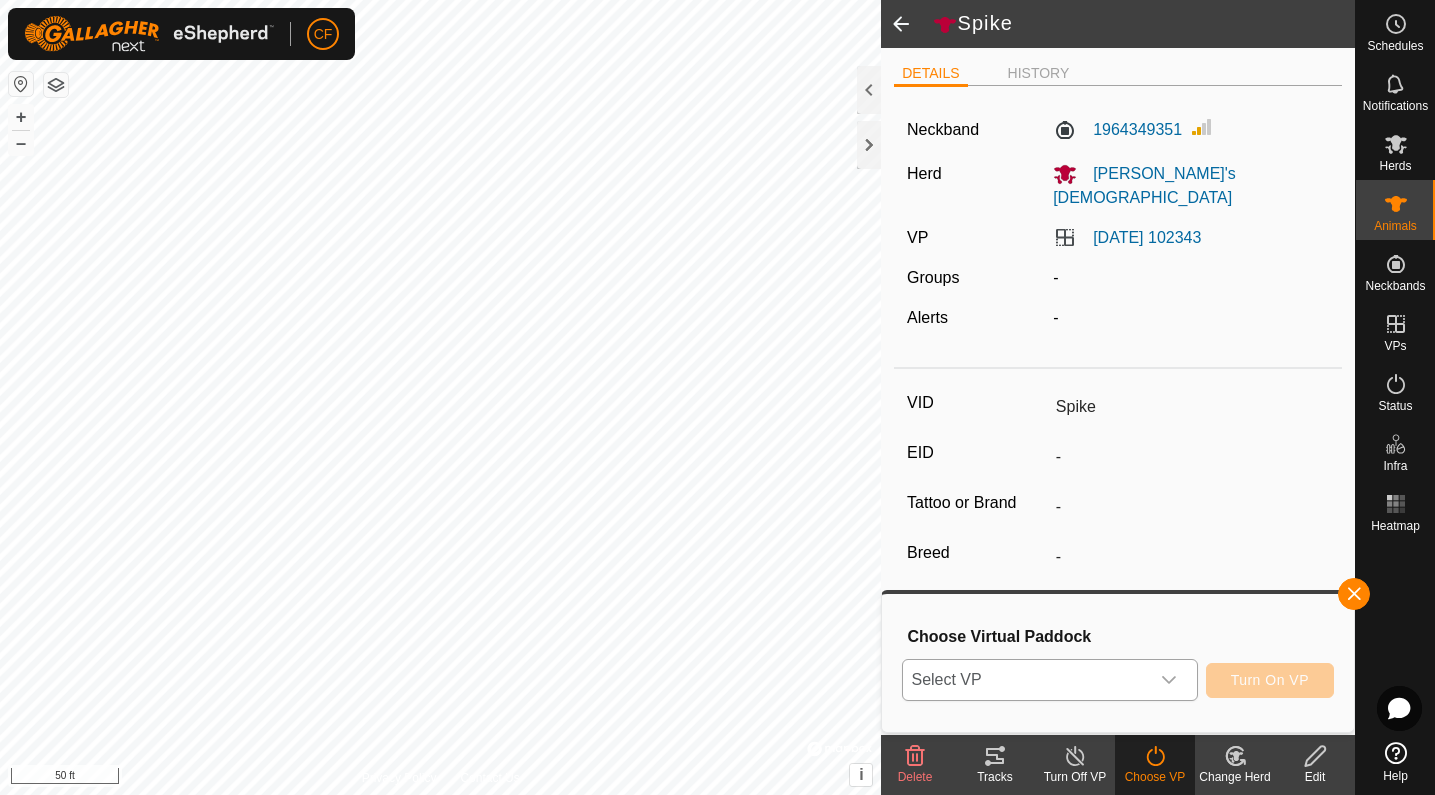 click 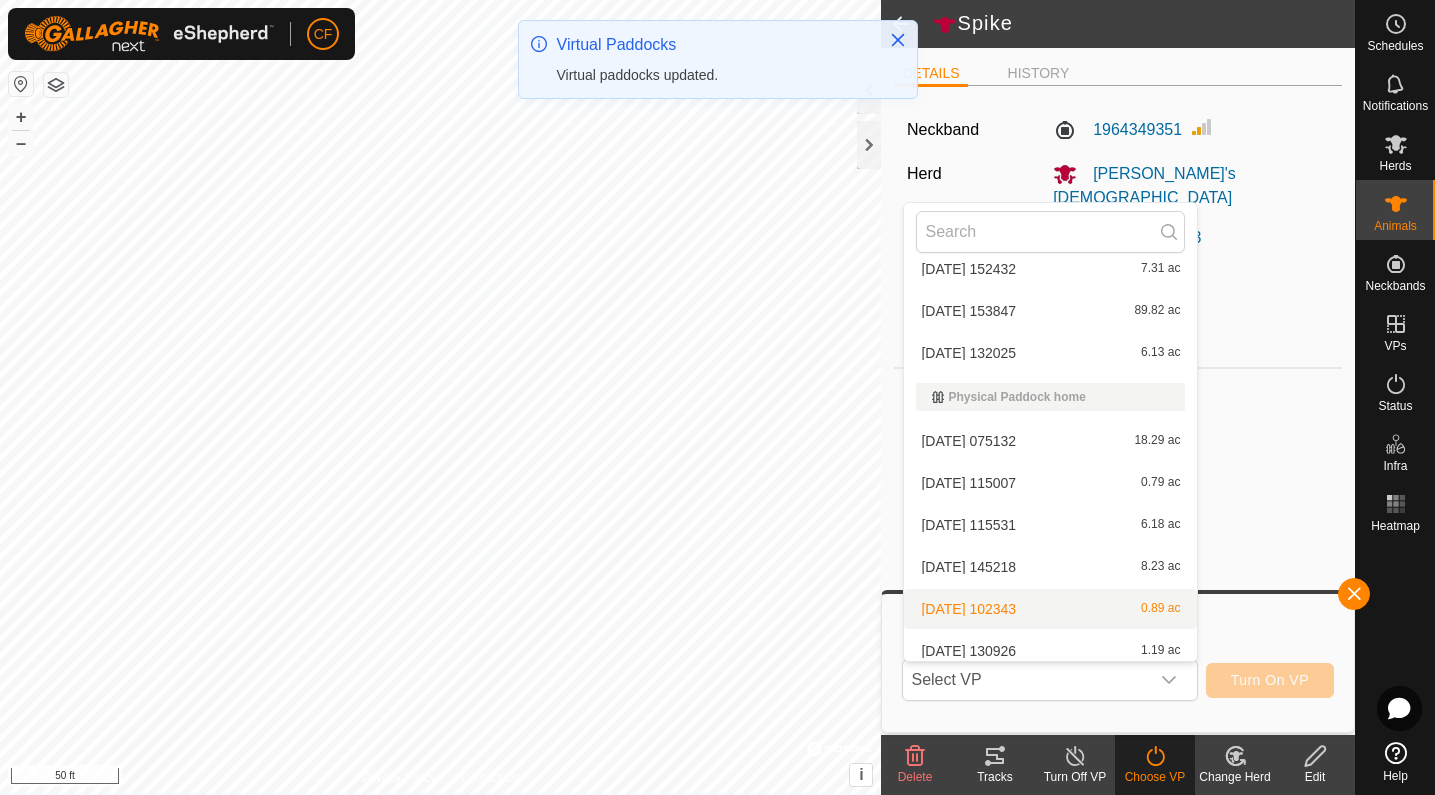 scroll, scrollTop: 152, scrollLeft: 0, axis: vertical 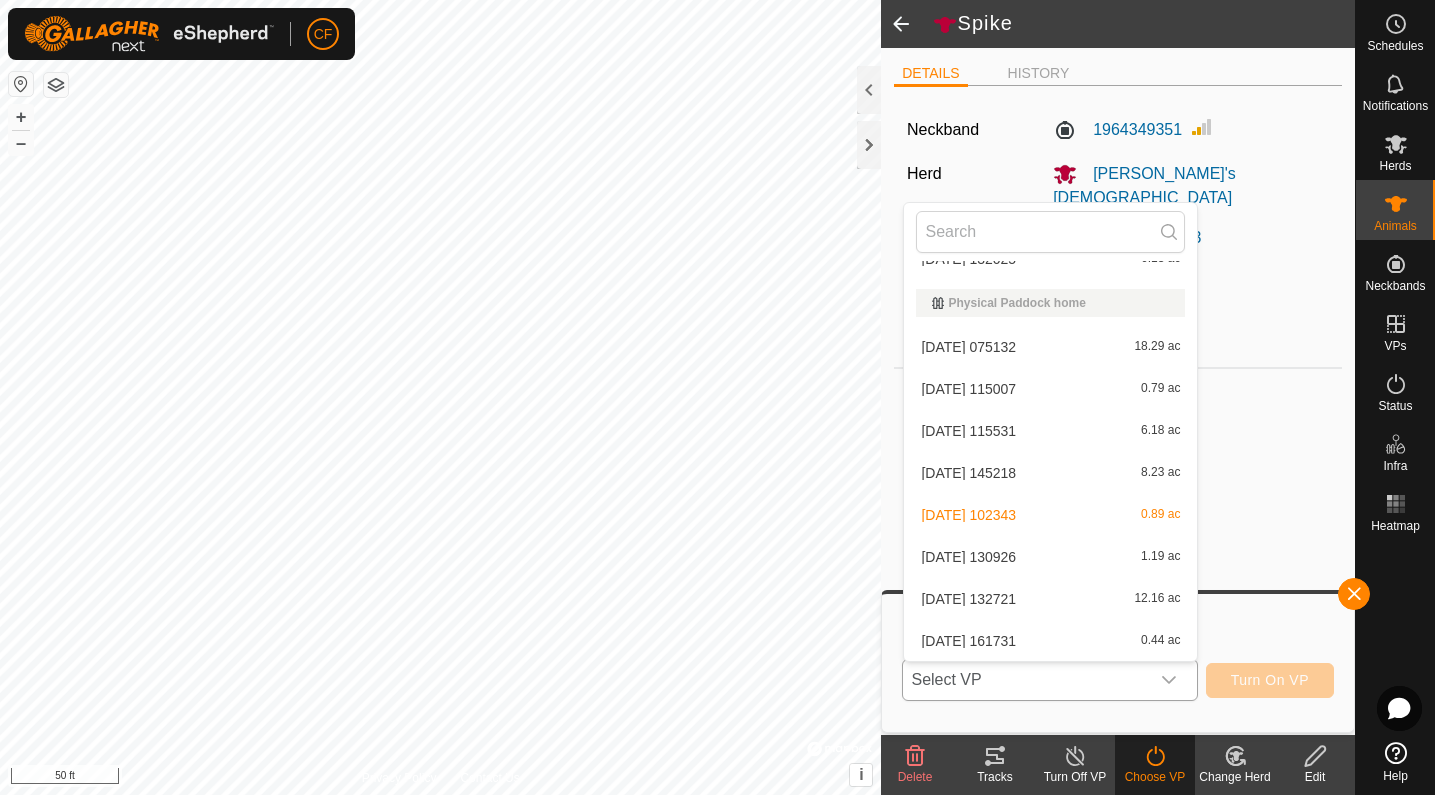 click on "[DATE] 161731  0.44 ac" at bounding box center [1050, 641] 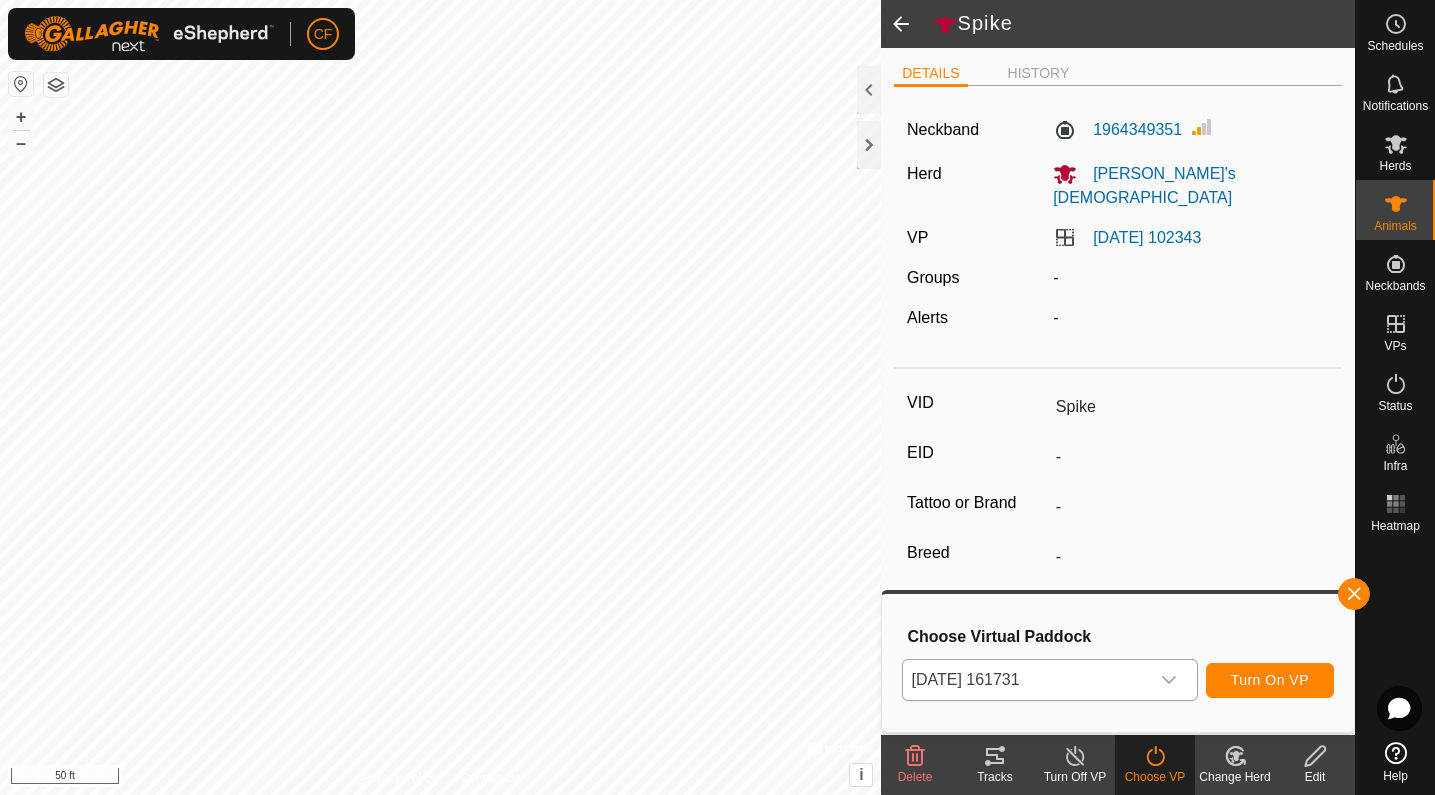 click on "Turn On VP" at bounding box center [1270, 680] 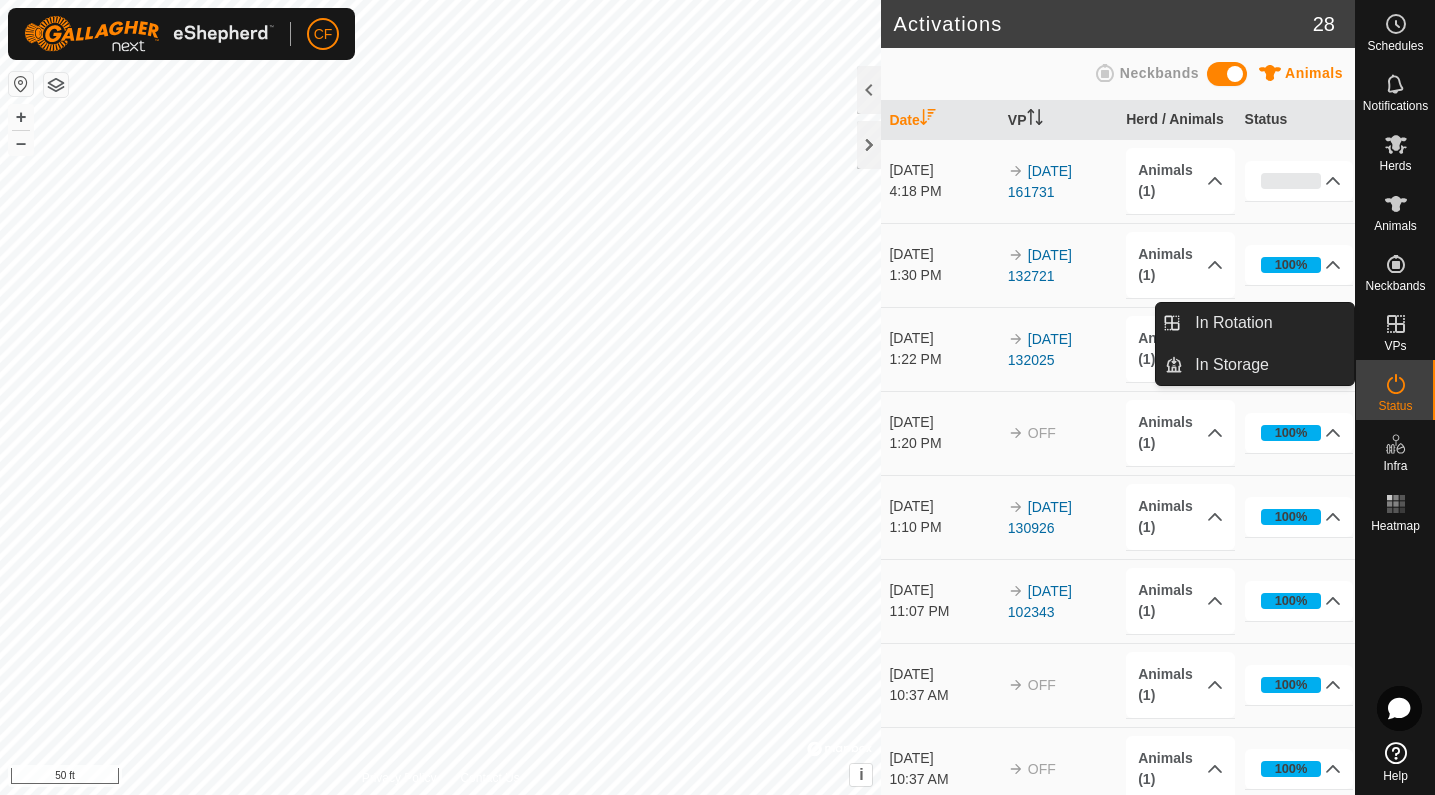 click at bounding box center [1396, 324] 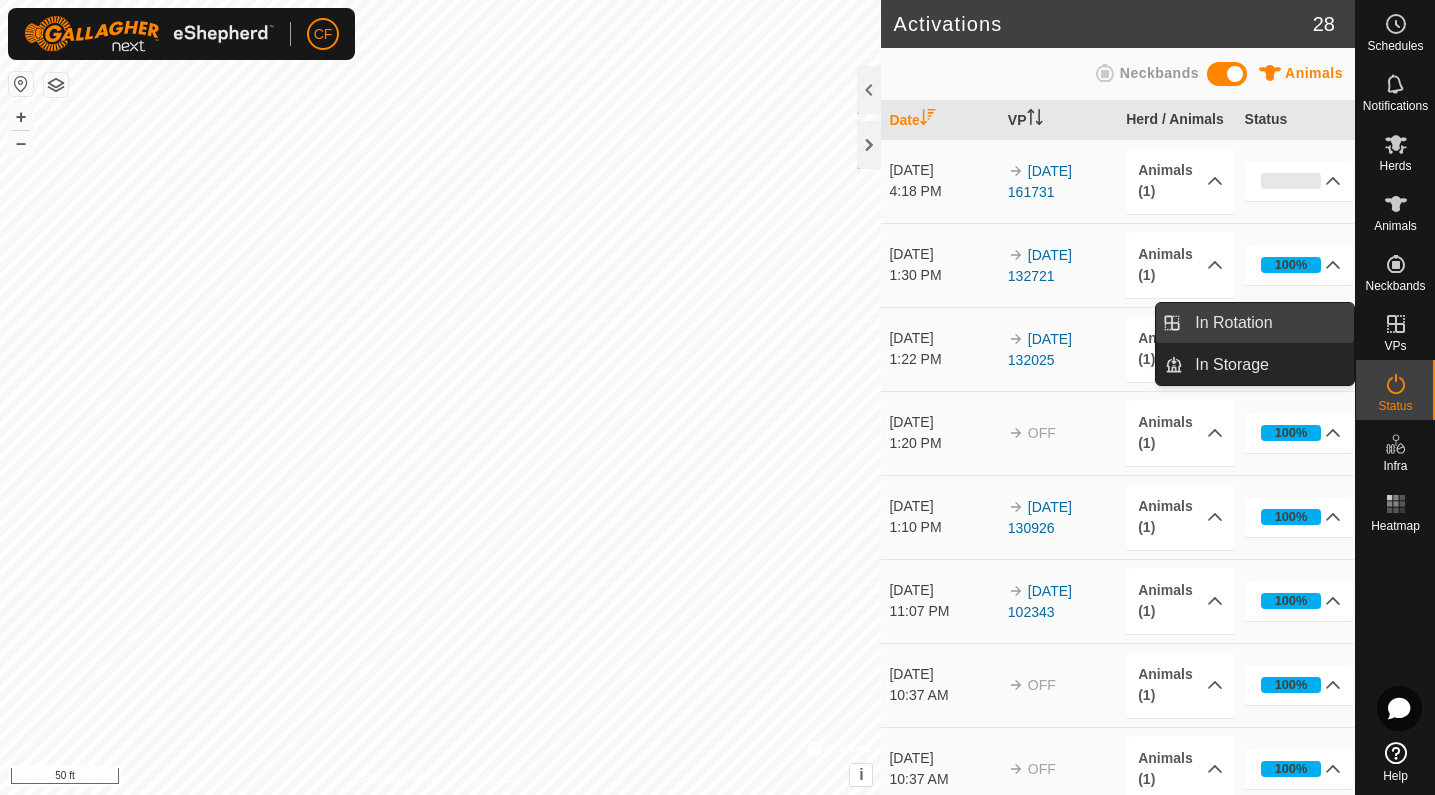 click on "In Rotation" at bounding box center (1268, 323) 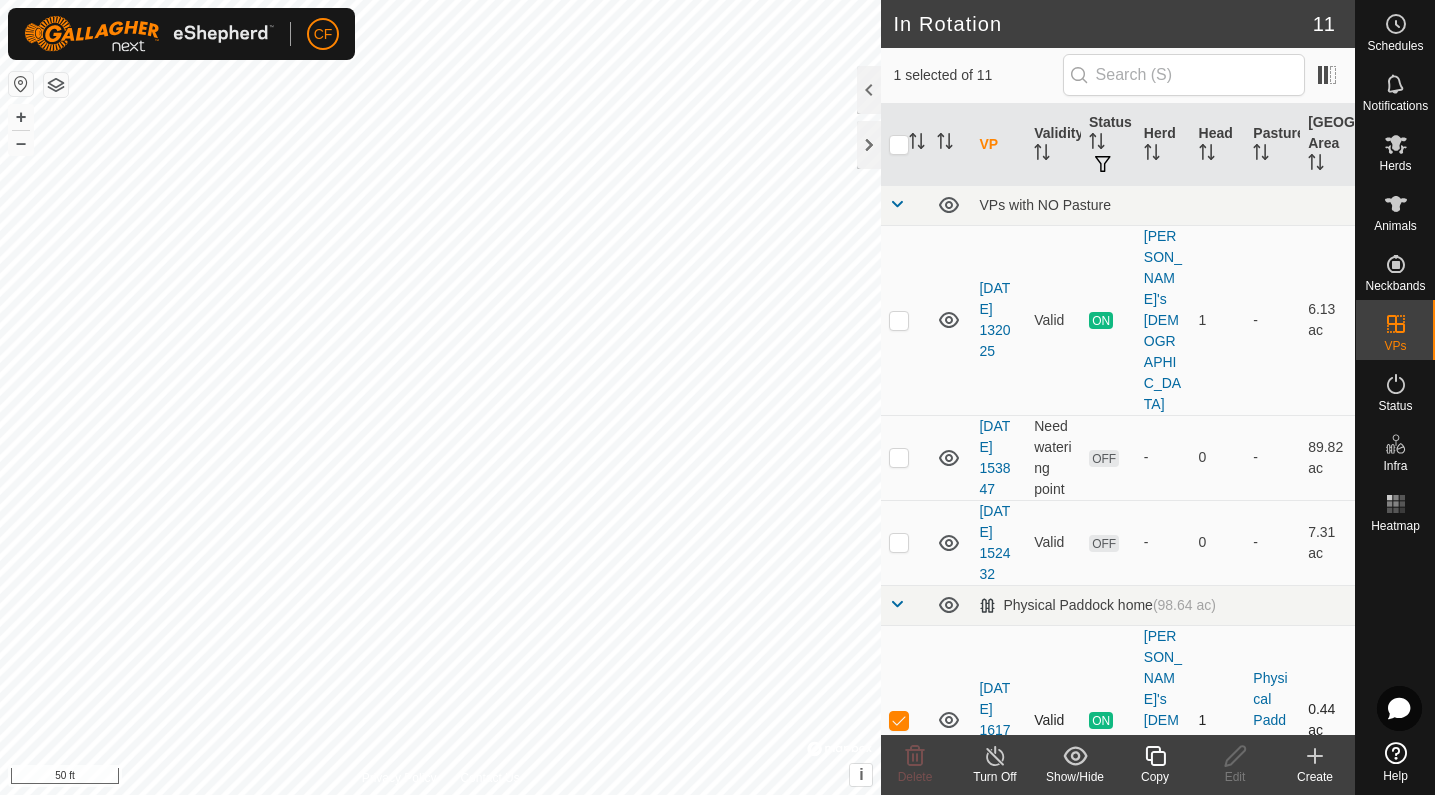 click at bounding box center [899, 720] 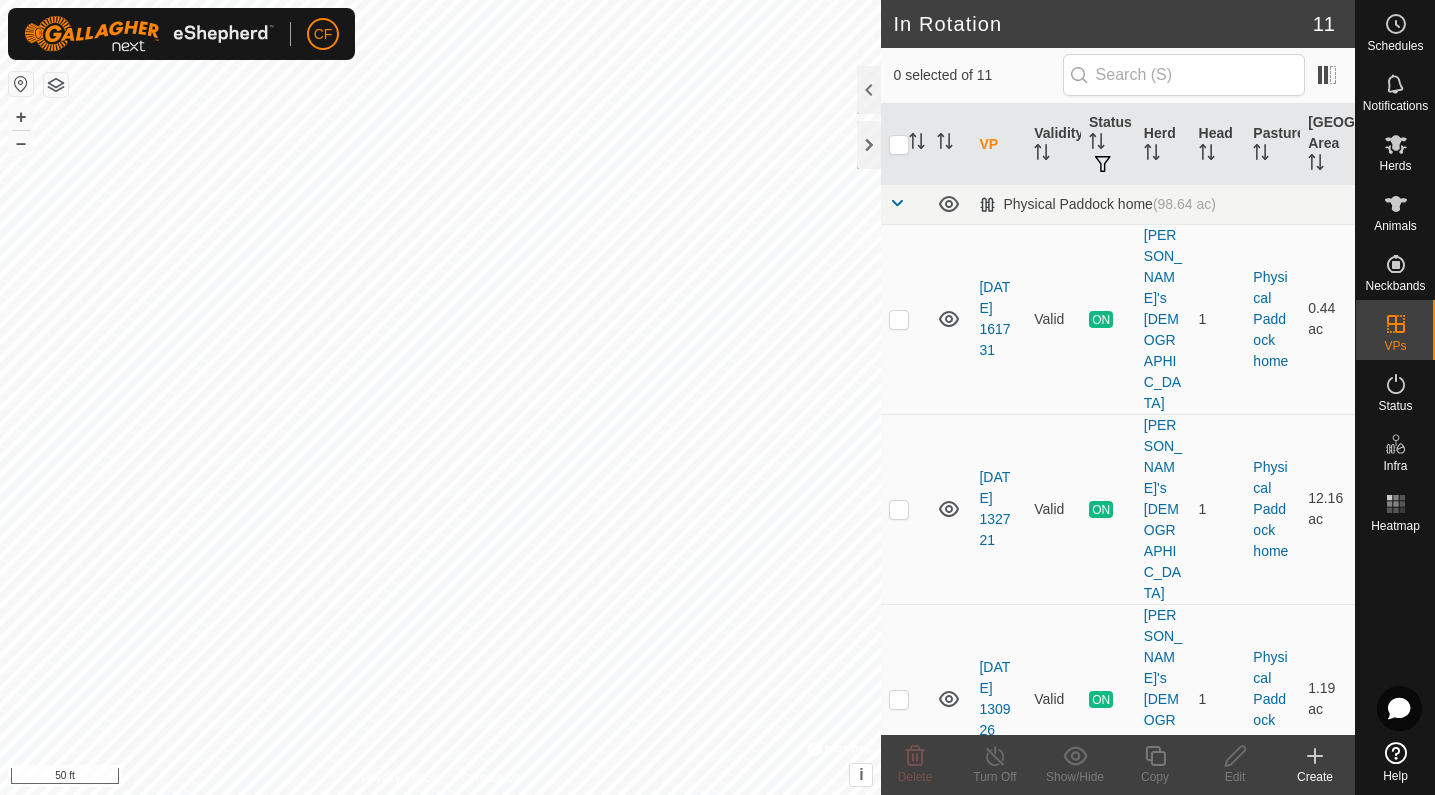scroll, scrollTop: 537, scrollLeft: 0, axis: vertical 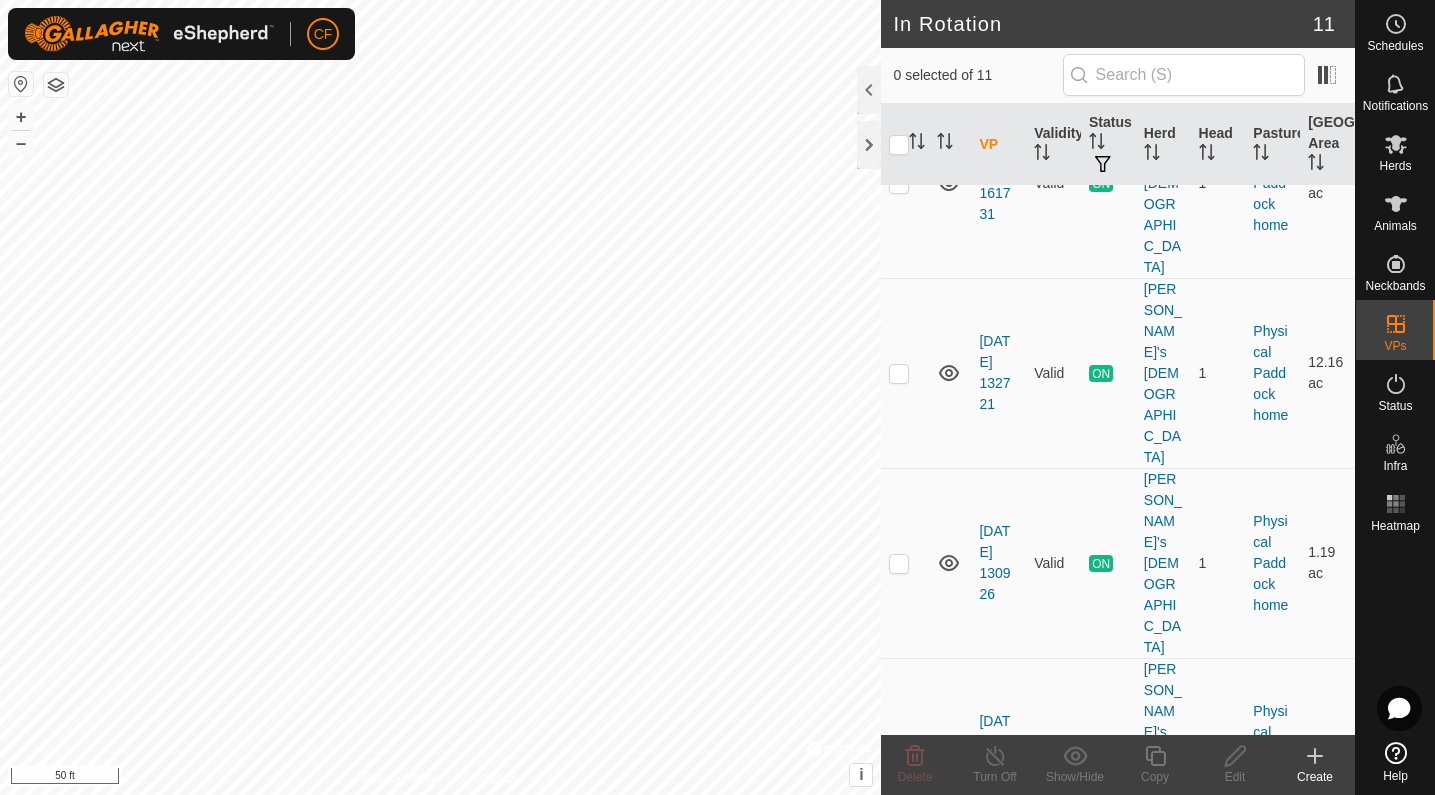 click at bounding box center [899, 753] 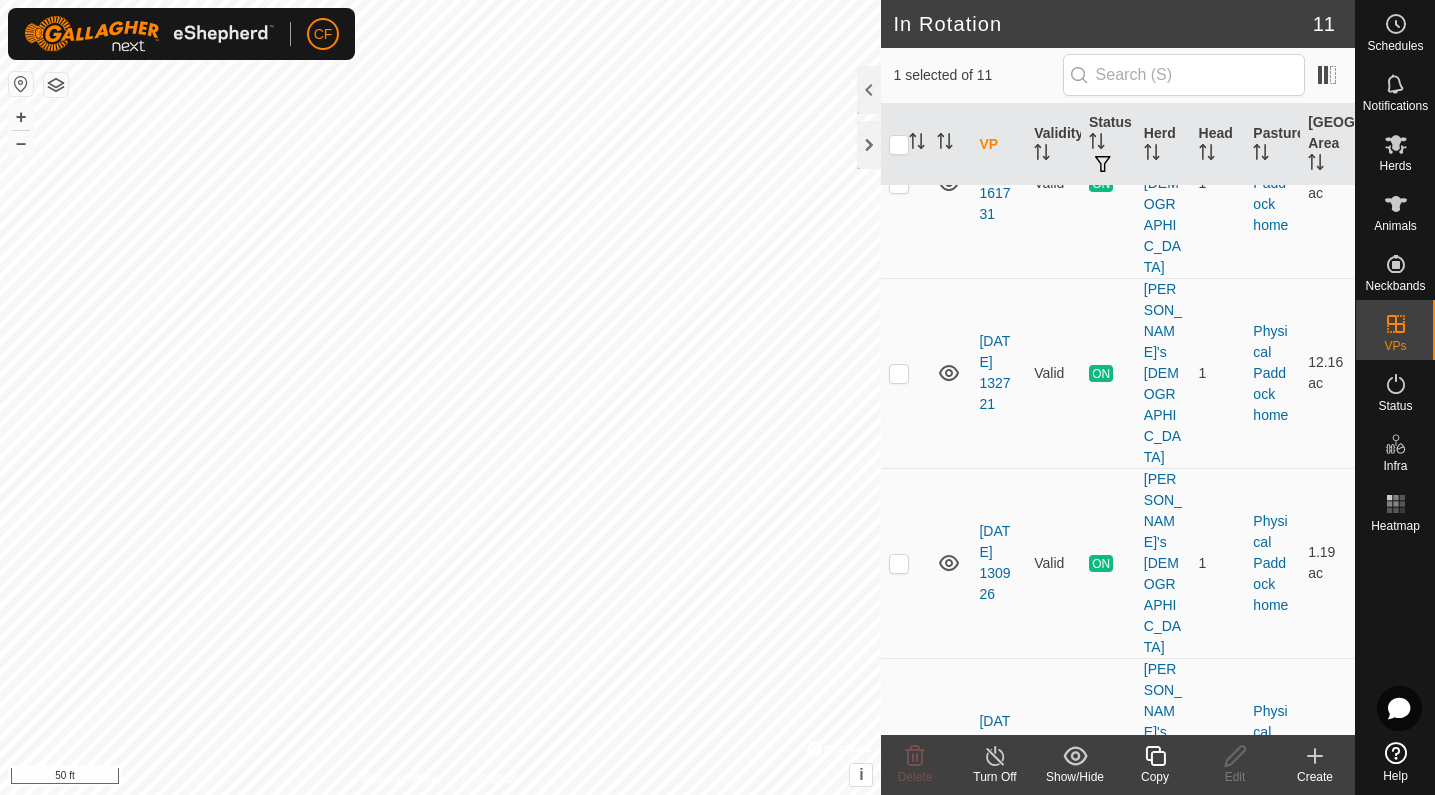 click at bounding box center (899, 753) 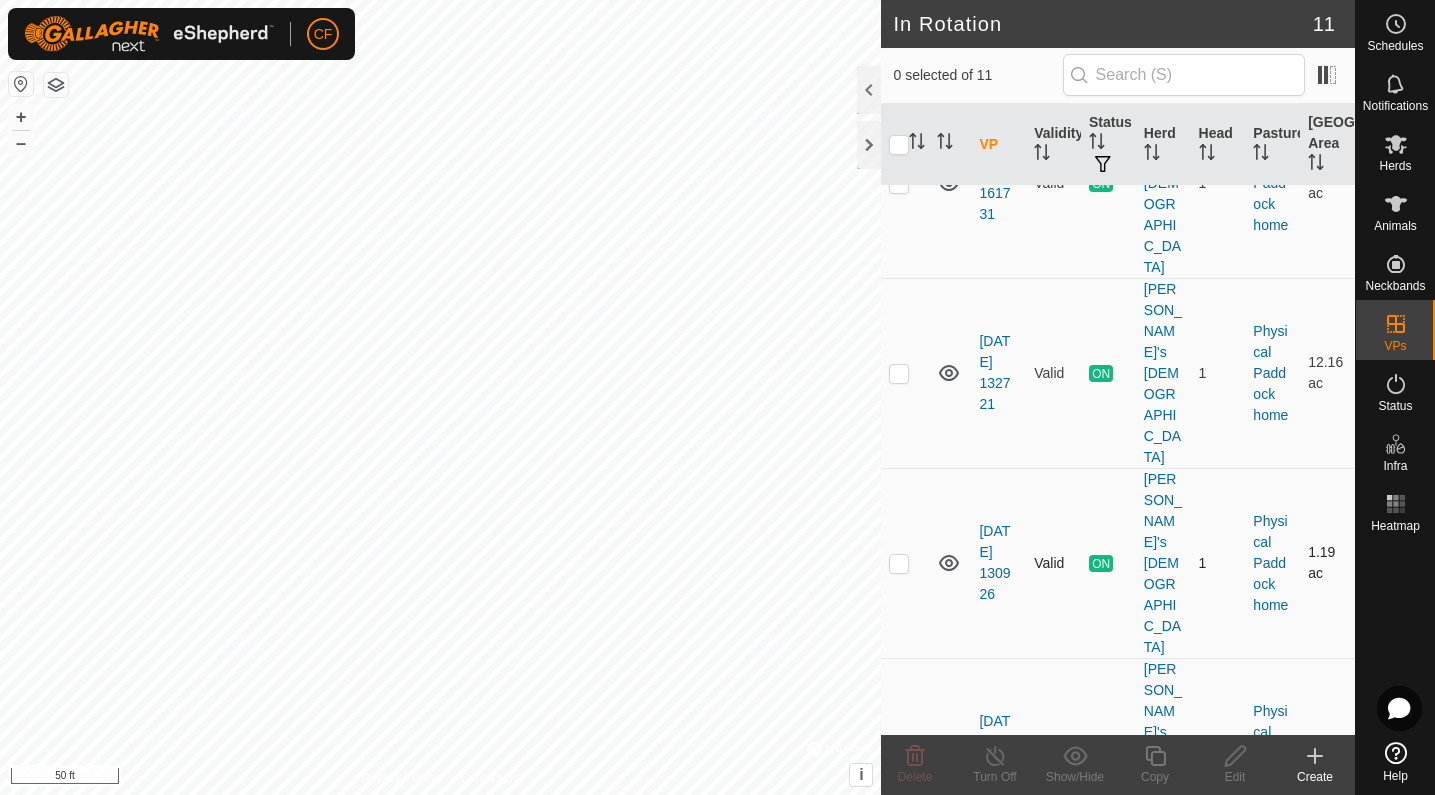 click at bounding box center [899, 563] 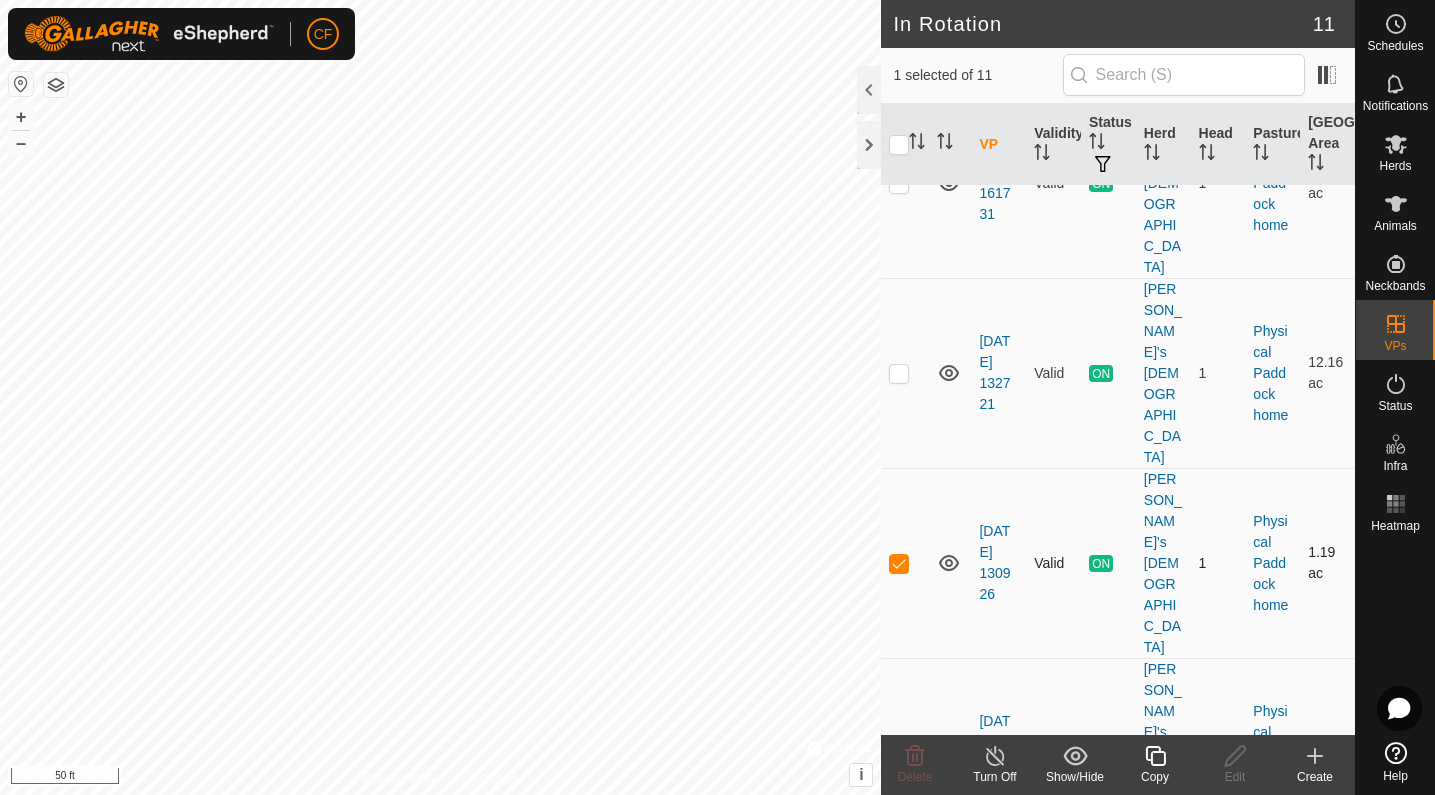 checkbox on "true" 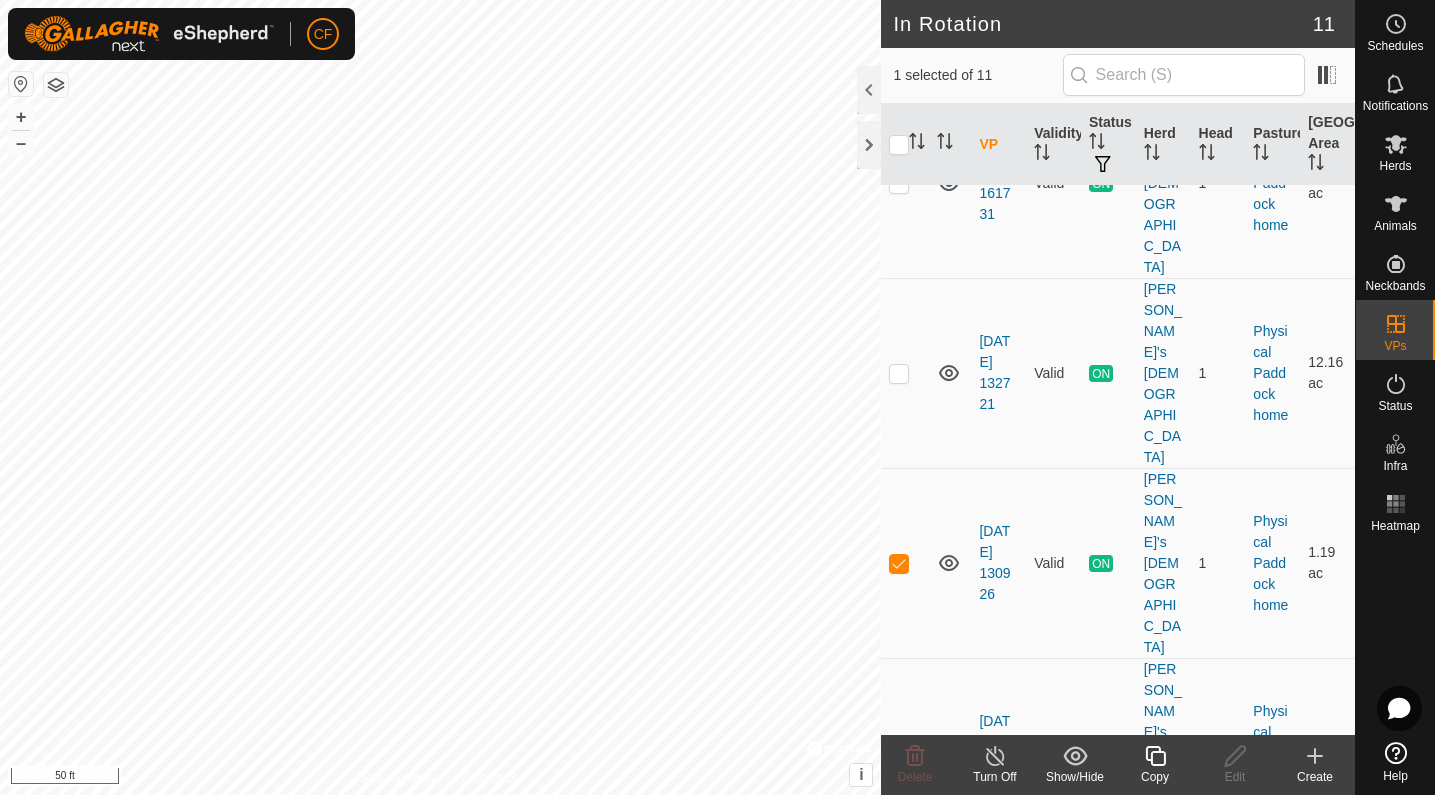 click at bounding box center [899, 753] 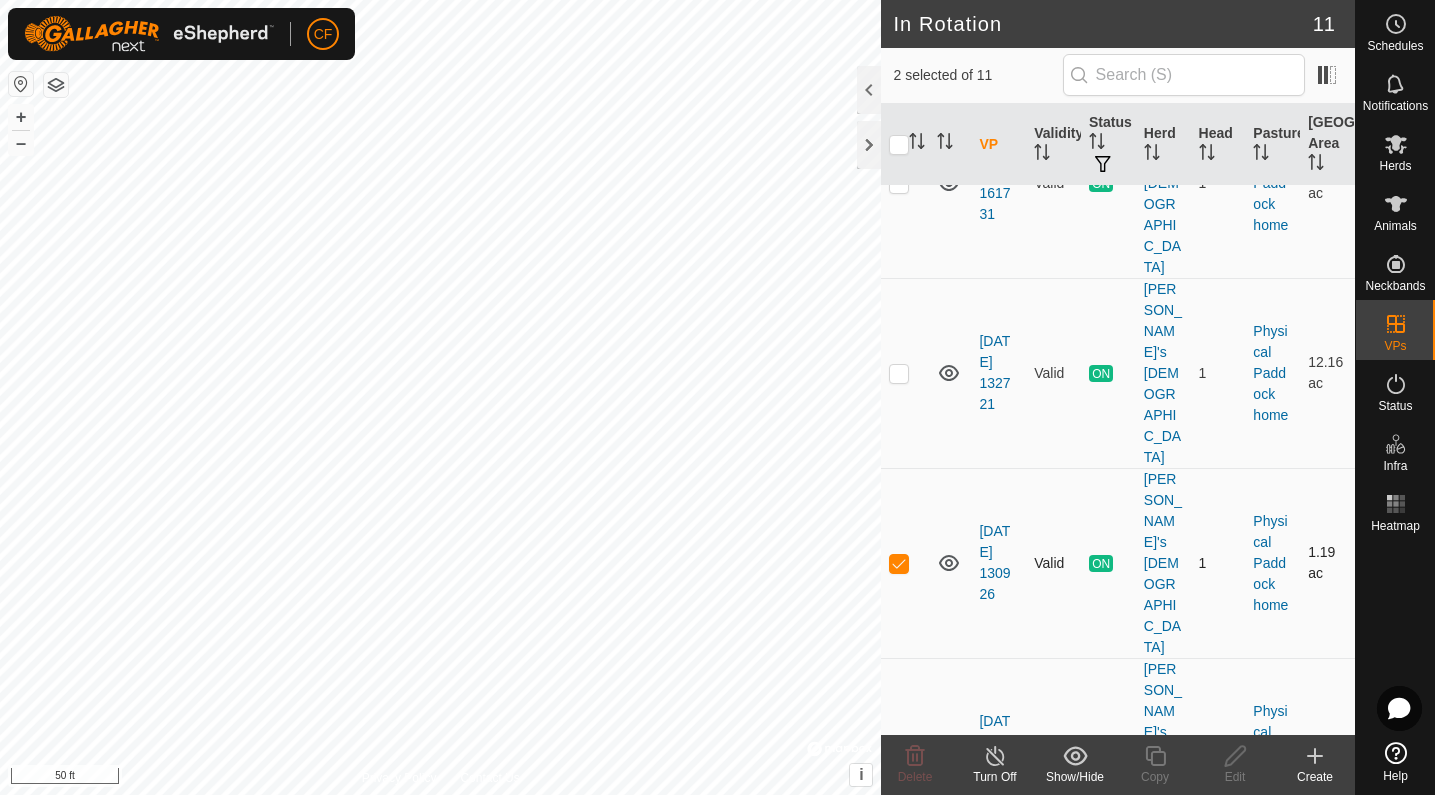 click at bounding box center (899, 563) 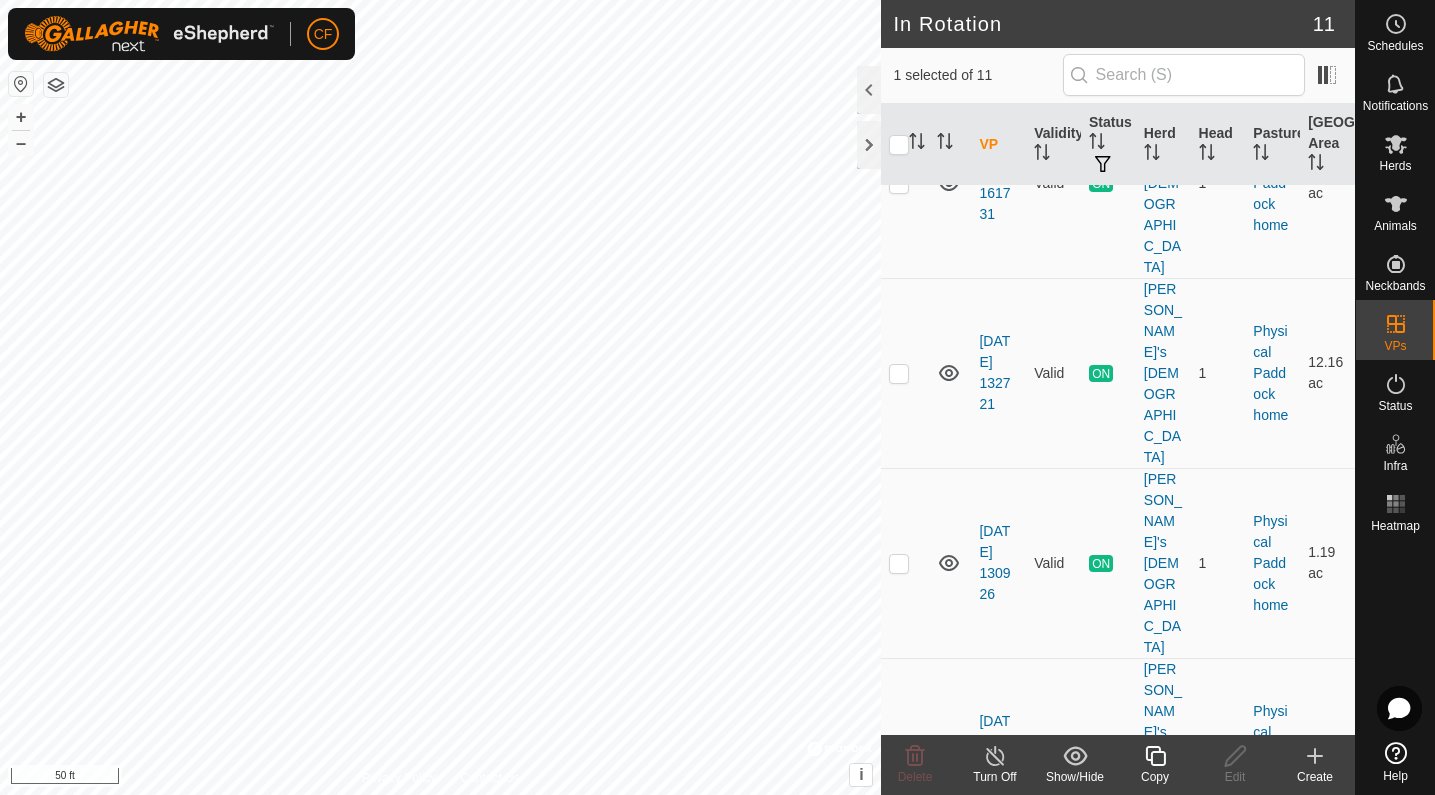 click at bounding box center (899, 753) 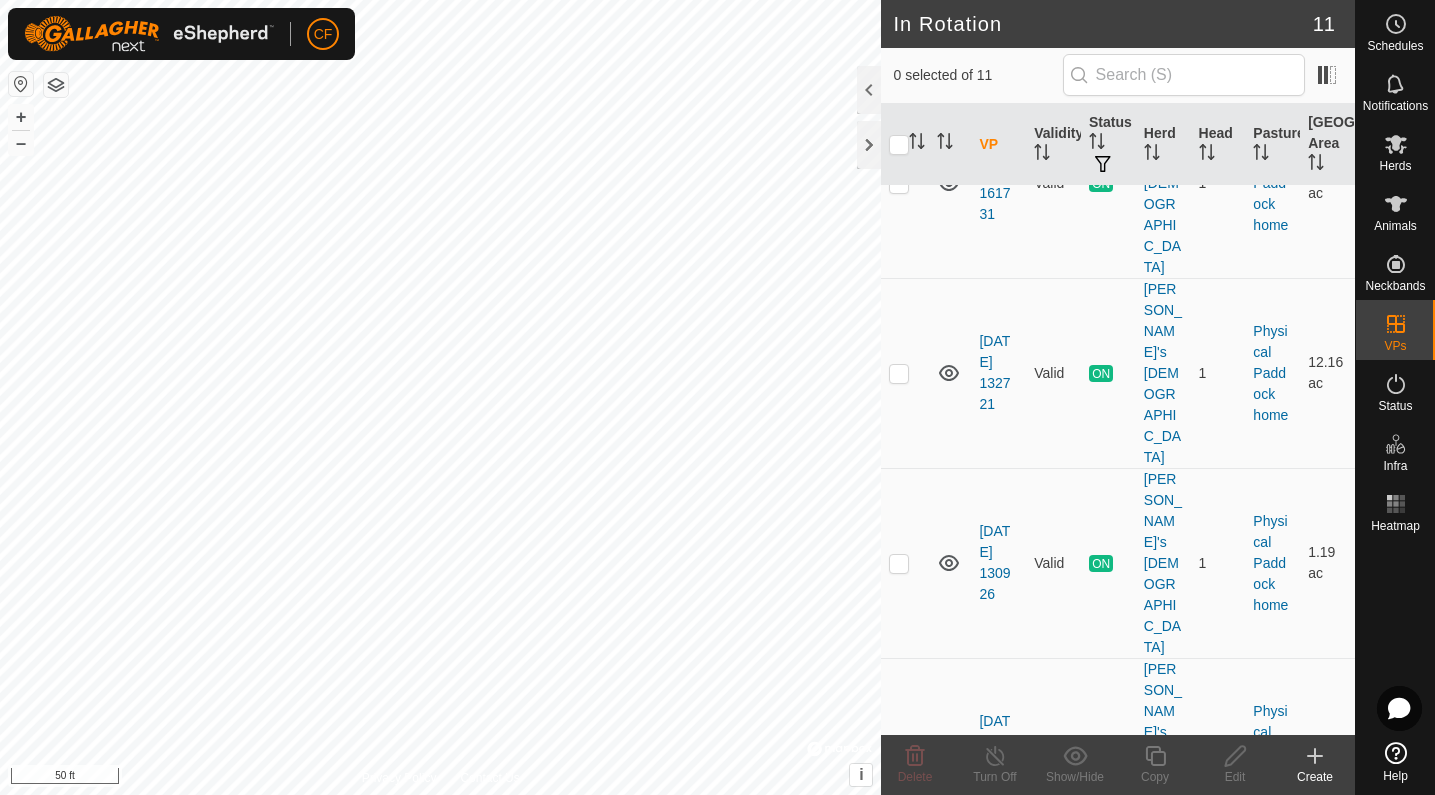 click at bounding box center (899, 753) 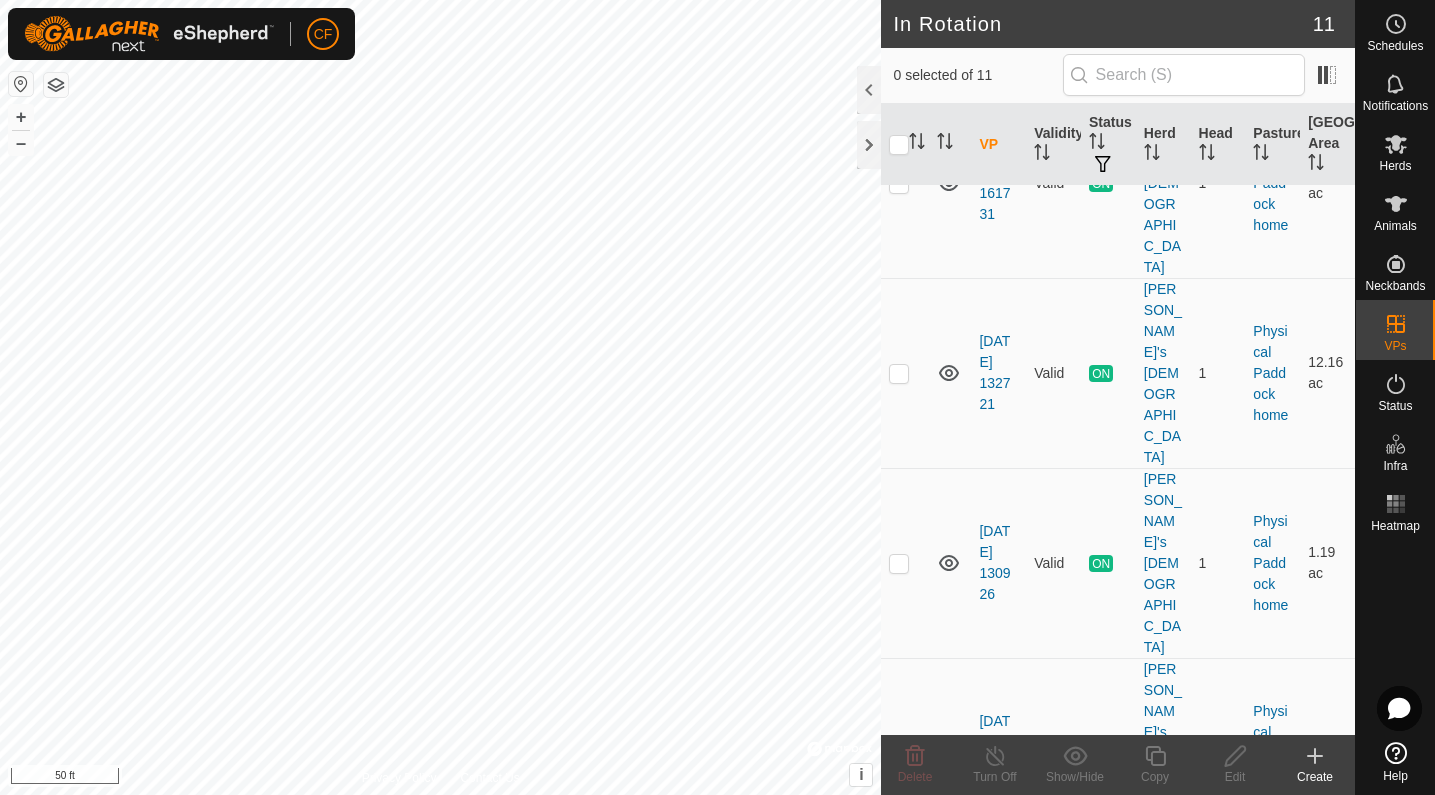 checkbox on "true" 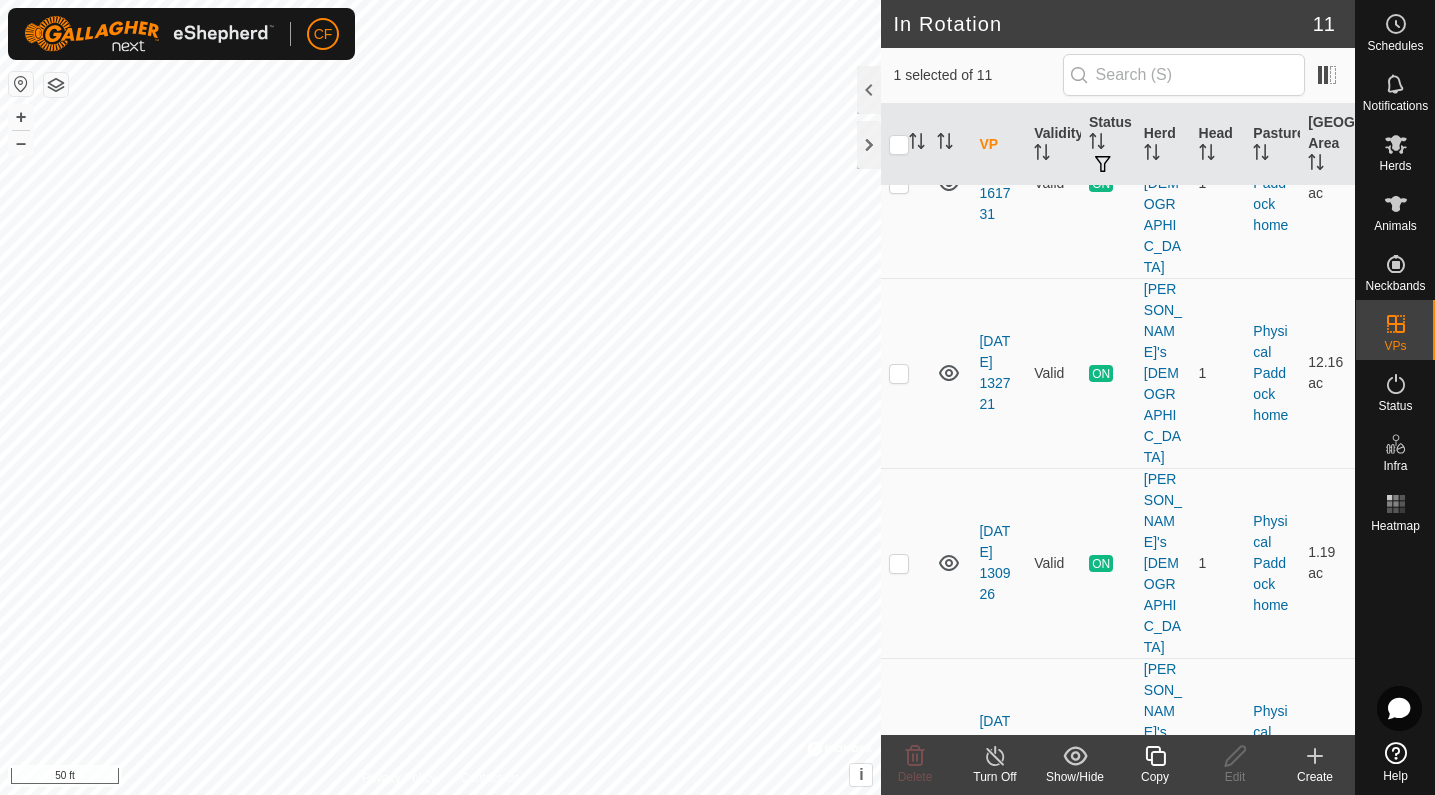 click 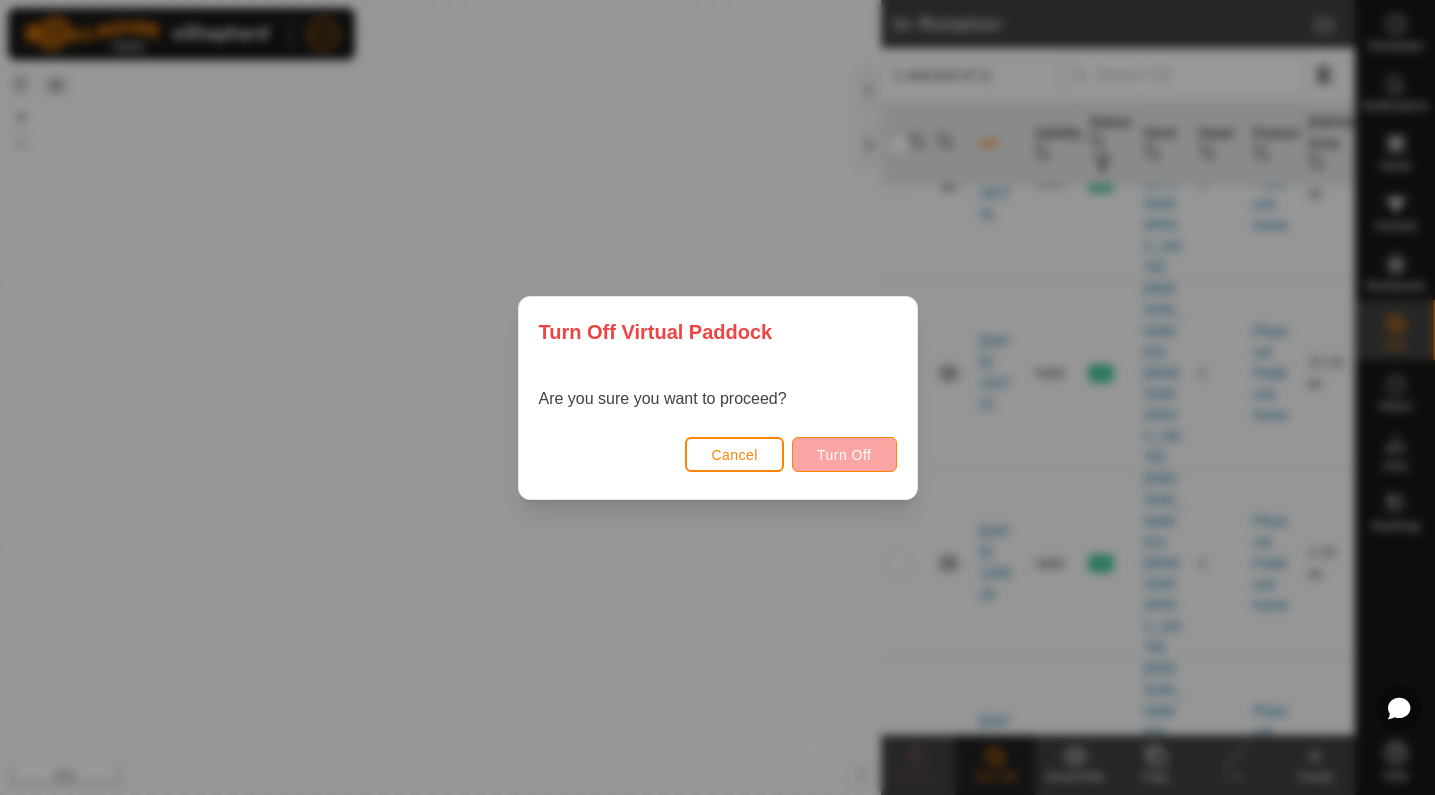 click on "Turn Off" at bounding box center [844, 455] 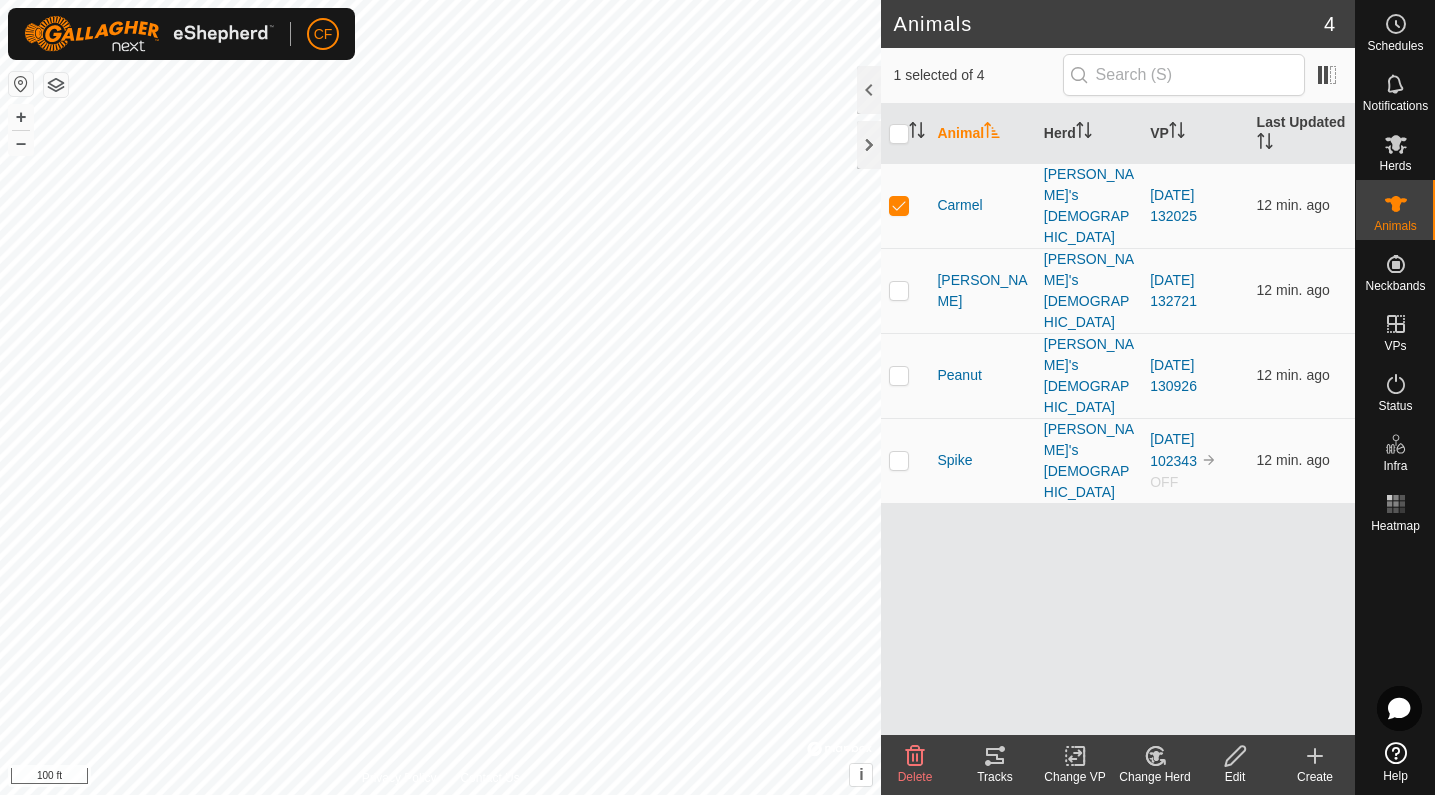 click 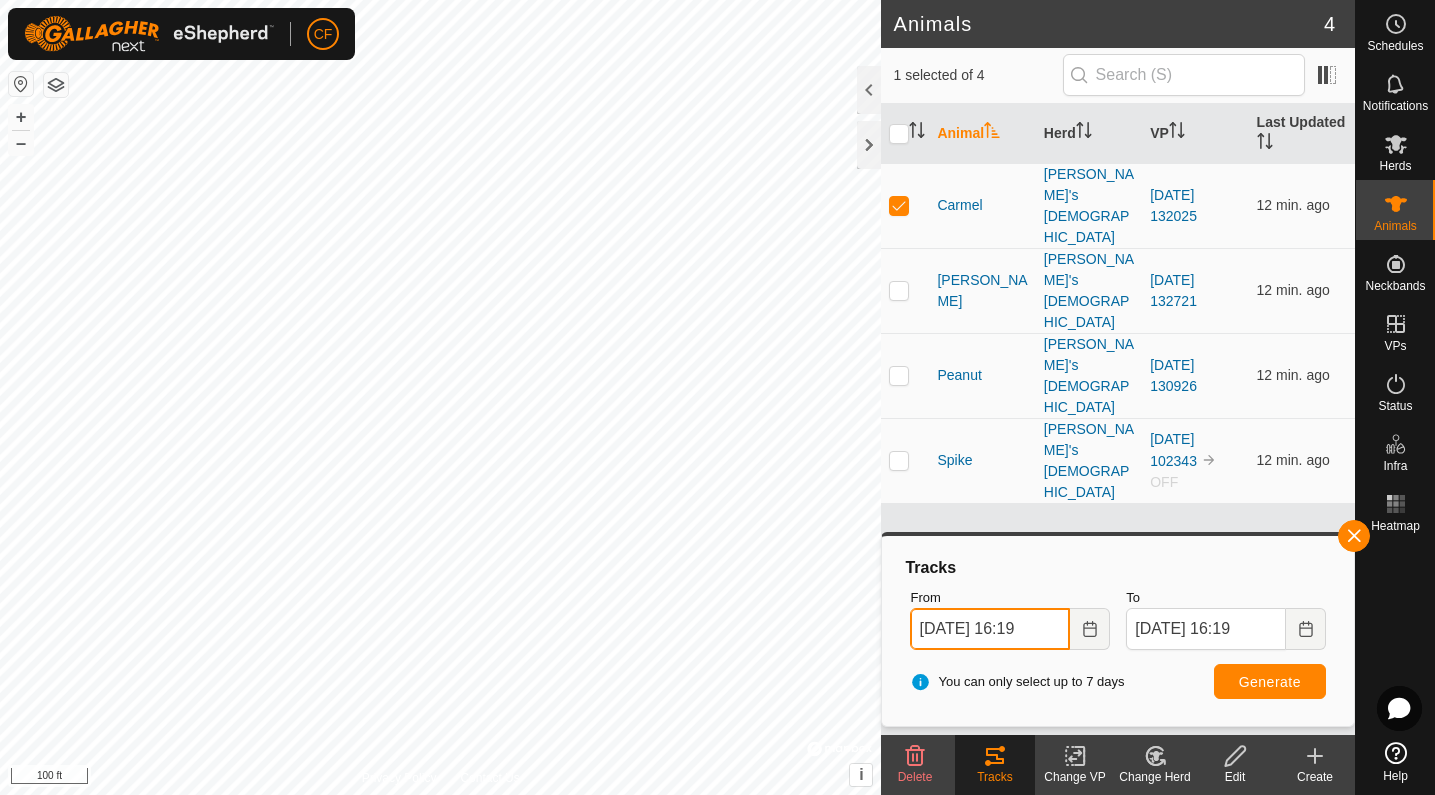click on "[DATE] 16:19" at bounding box center [990, 629] 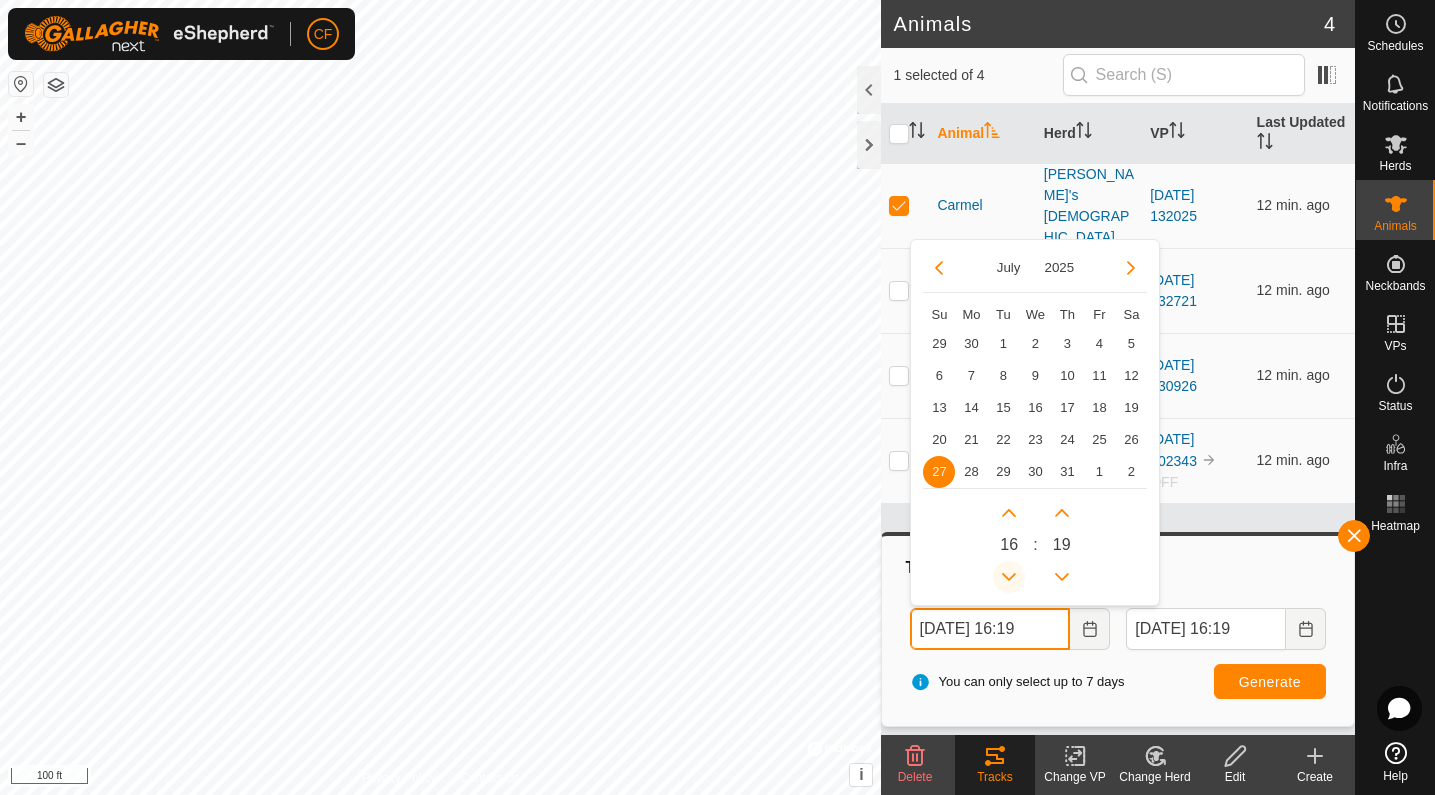 click 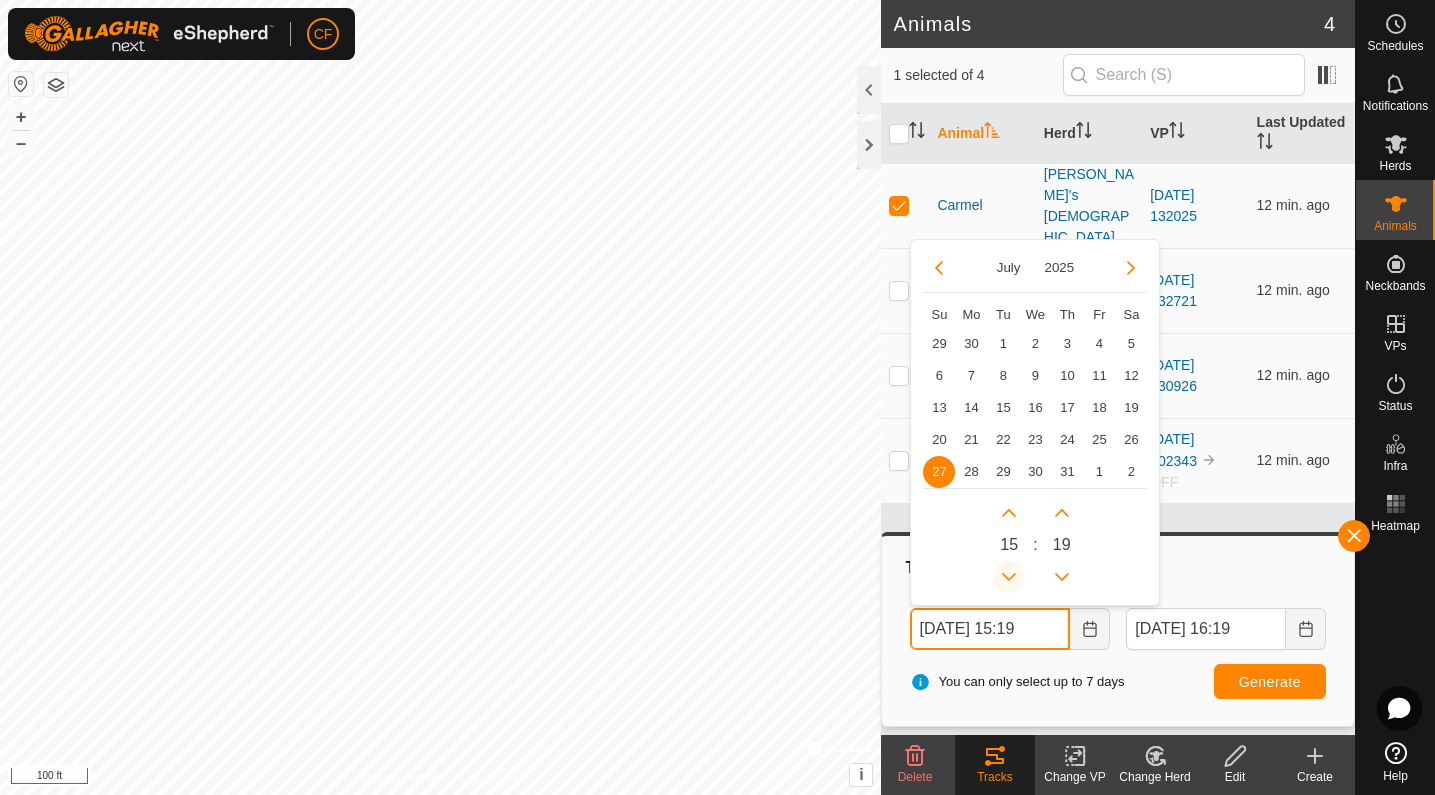 click at bounding box center [1009, 577] 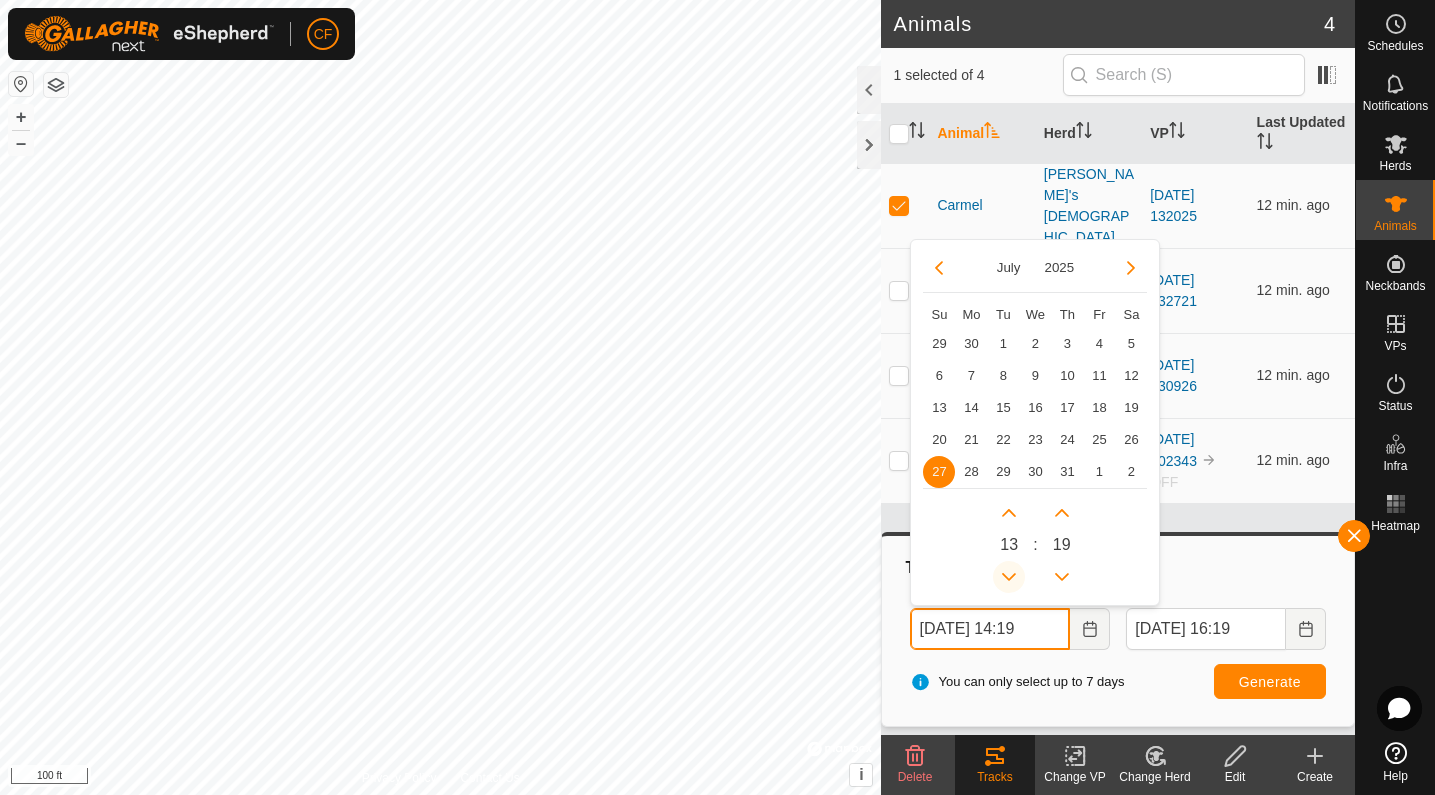 click at bounding box center [1009, 577] 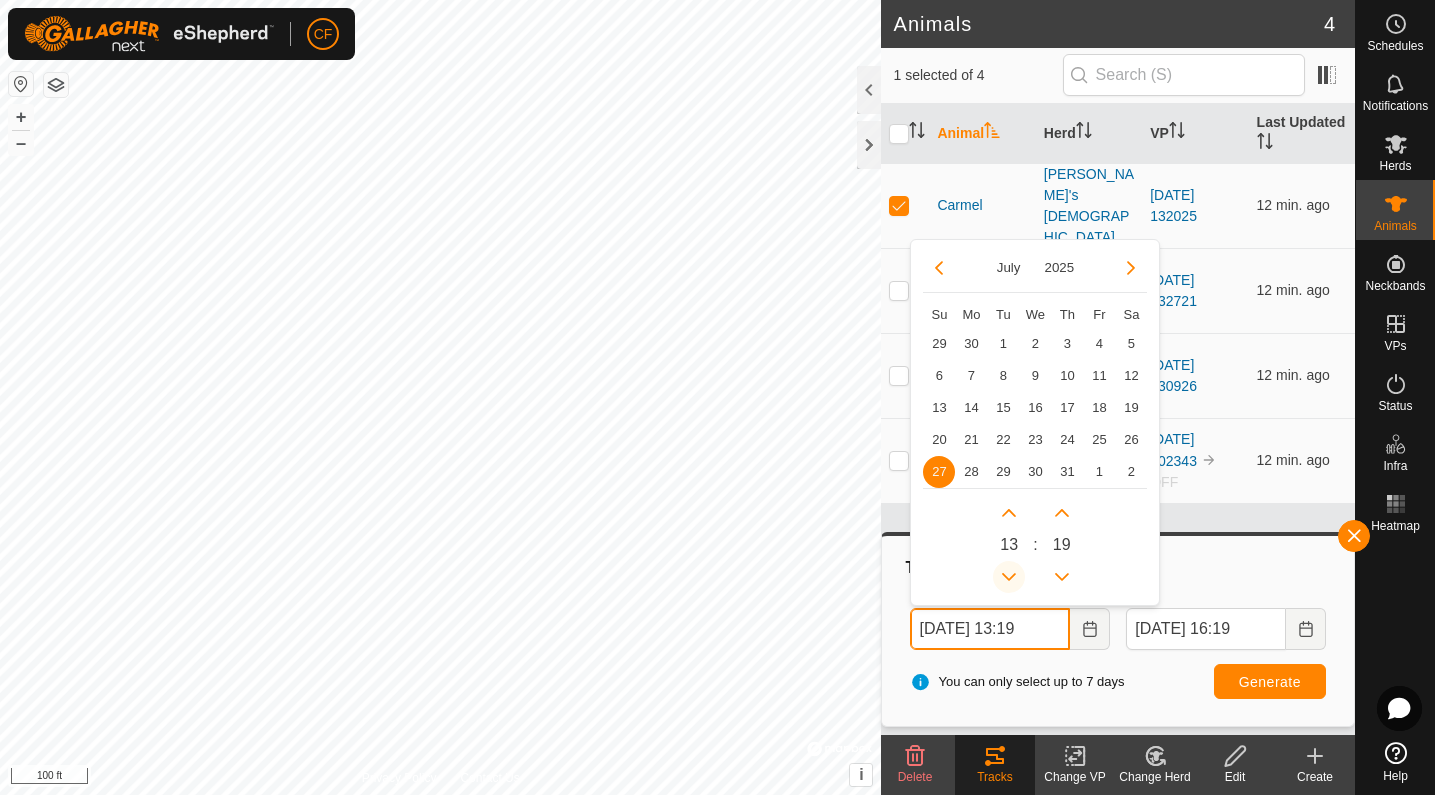 click 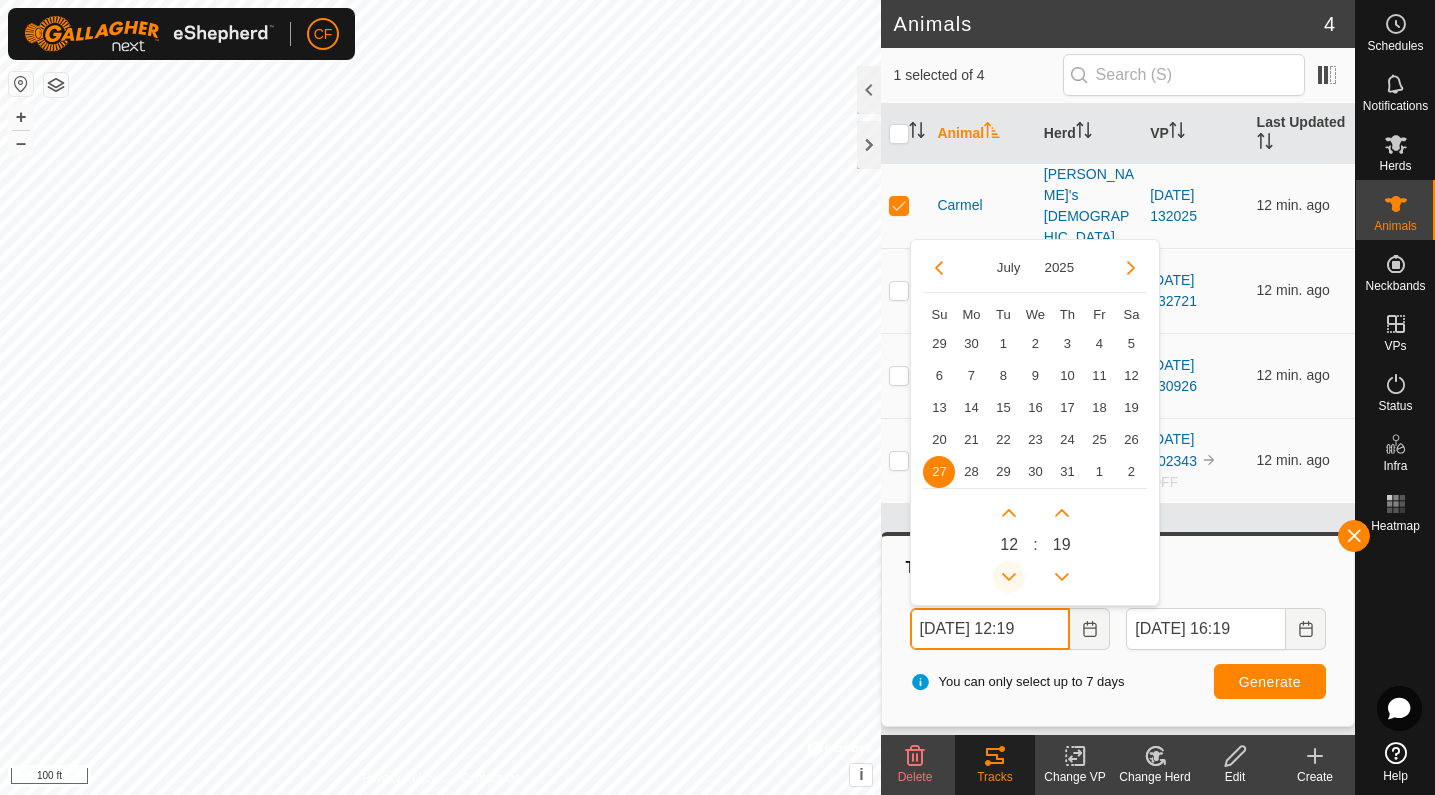 click 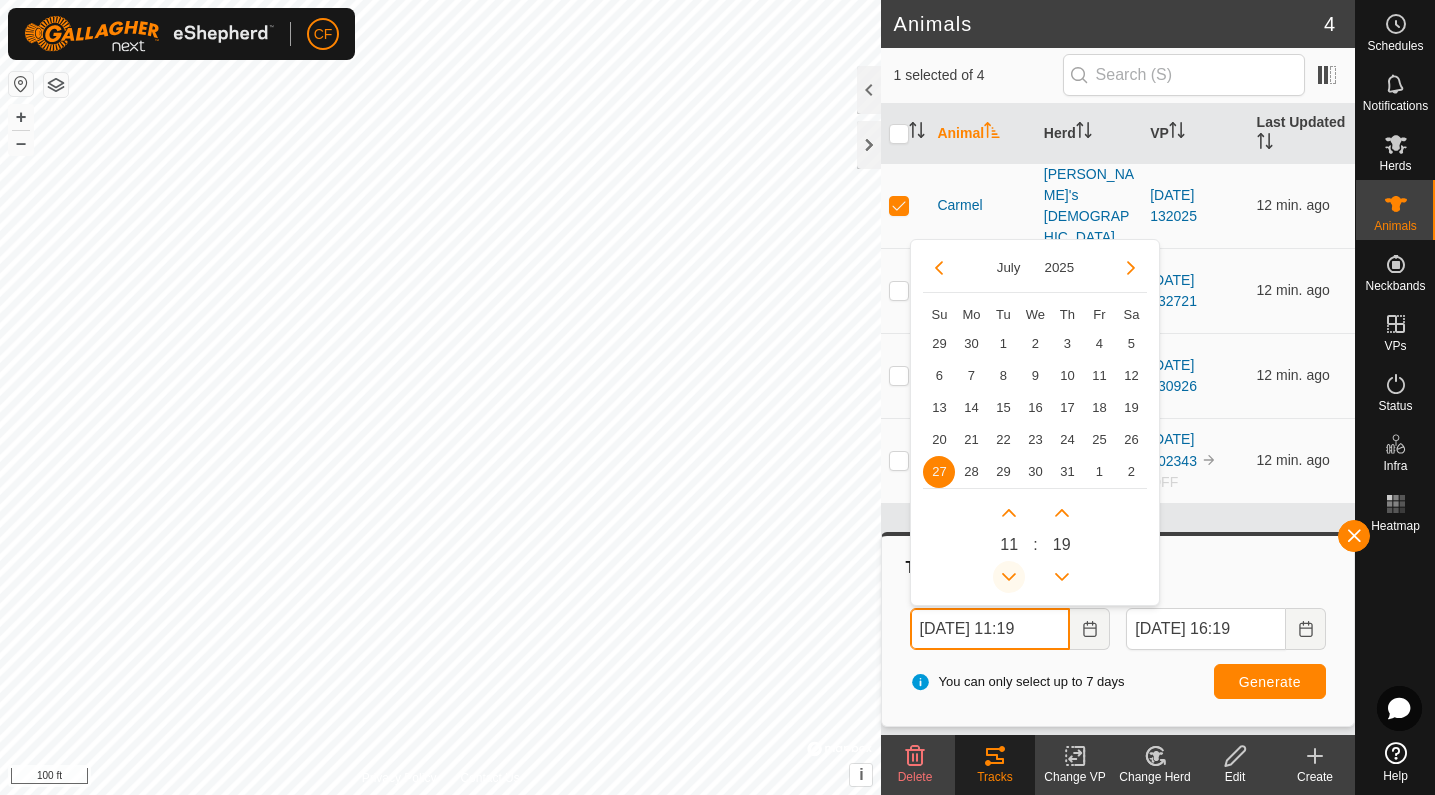 click 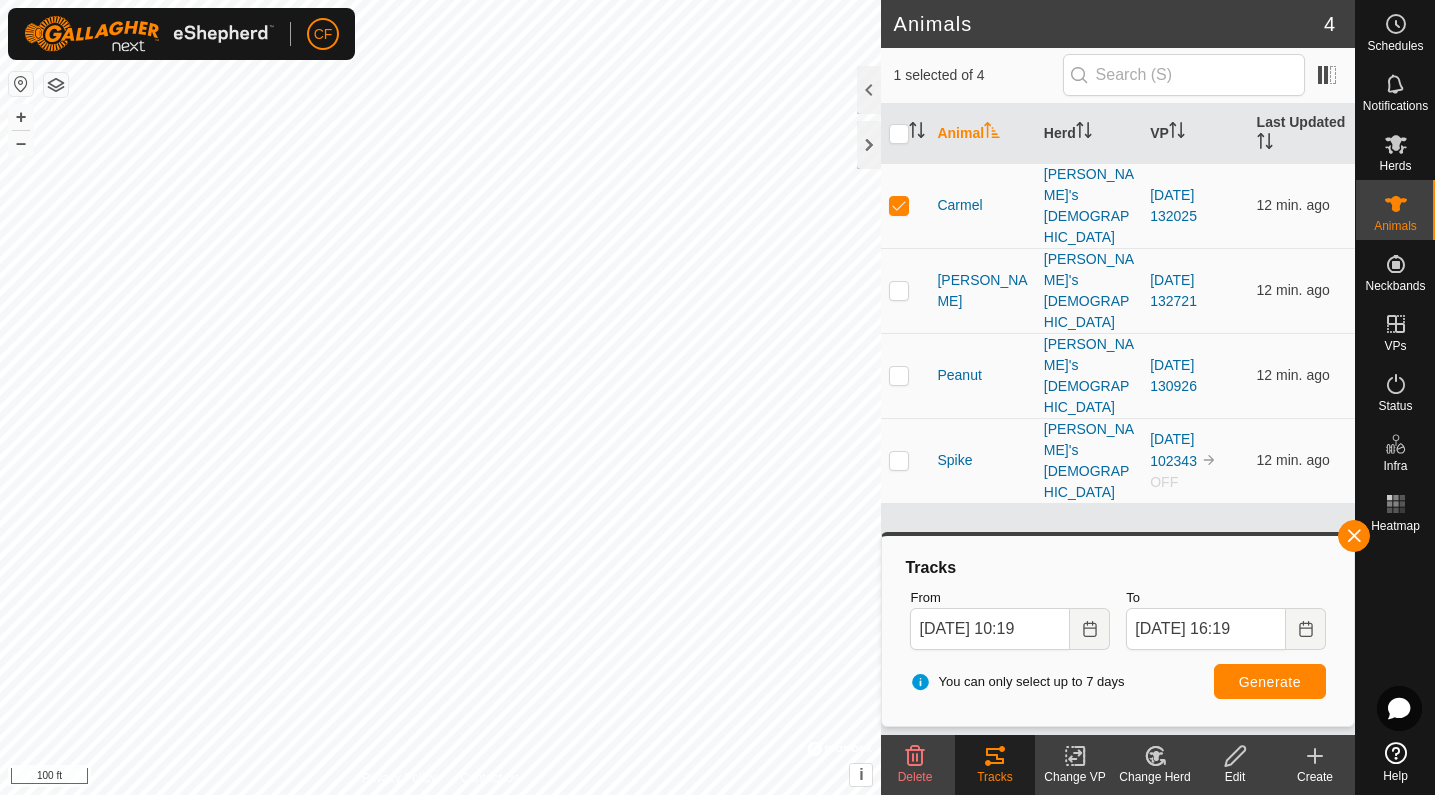 click on "Generate" at bounding box center (1270, 682) 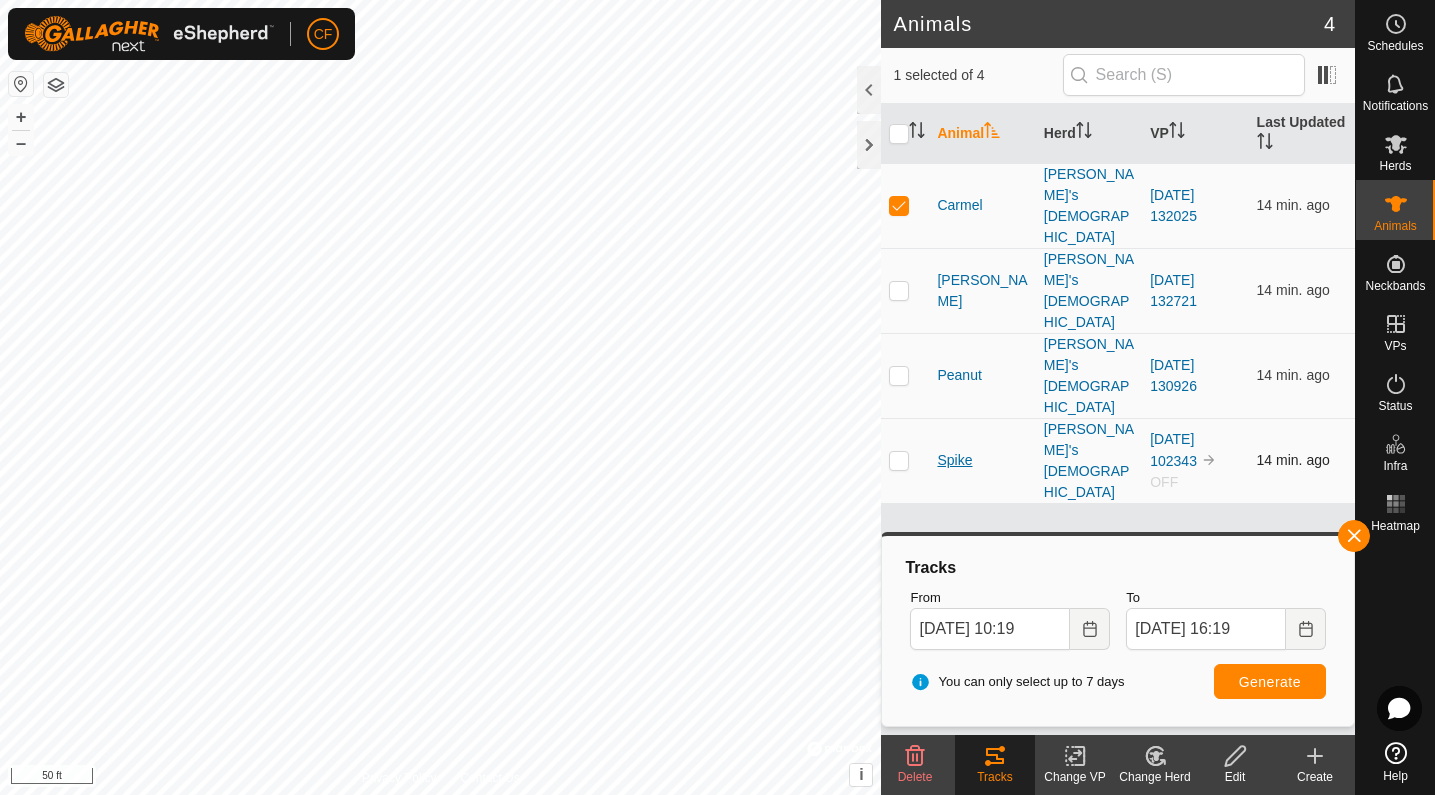 click on "Spike" at bounding box center [954, 460] 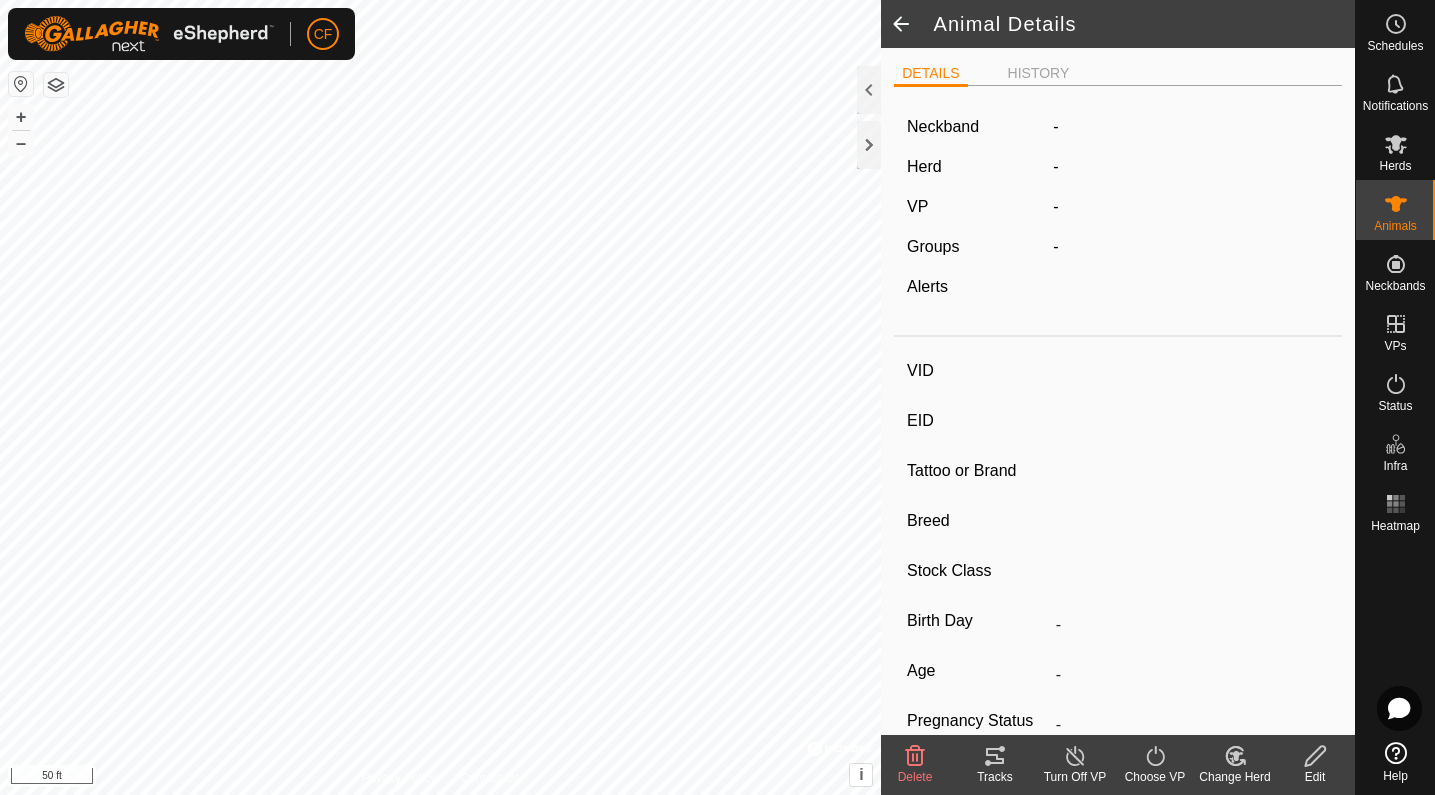 type on "Spike" 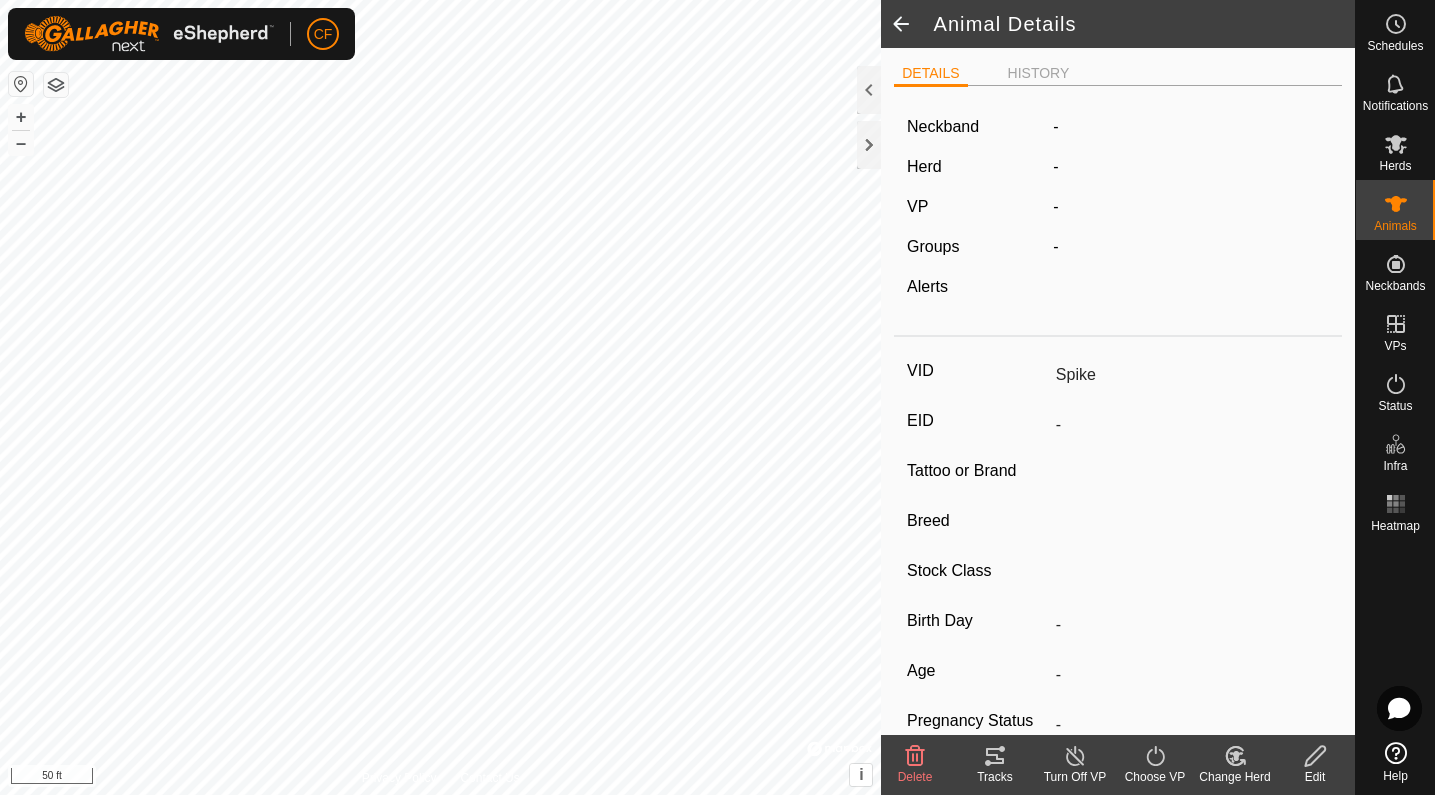 type on "-" 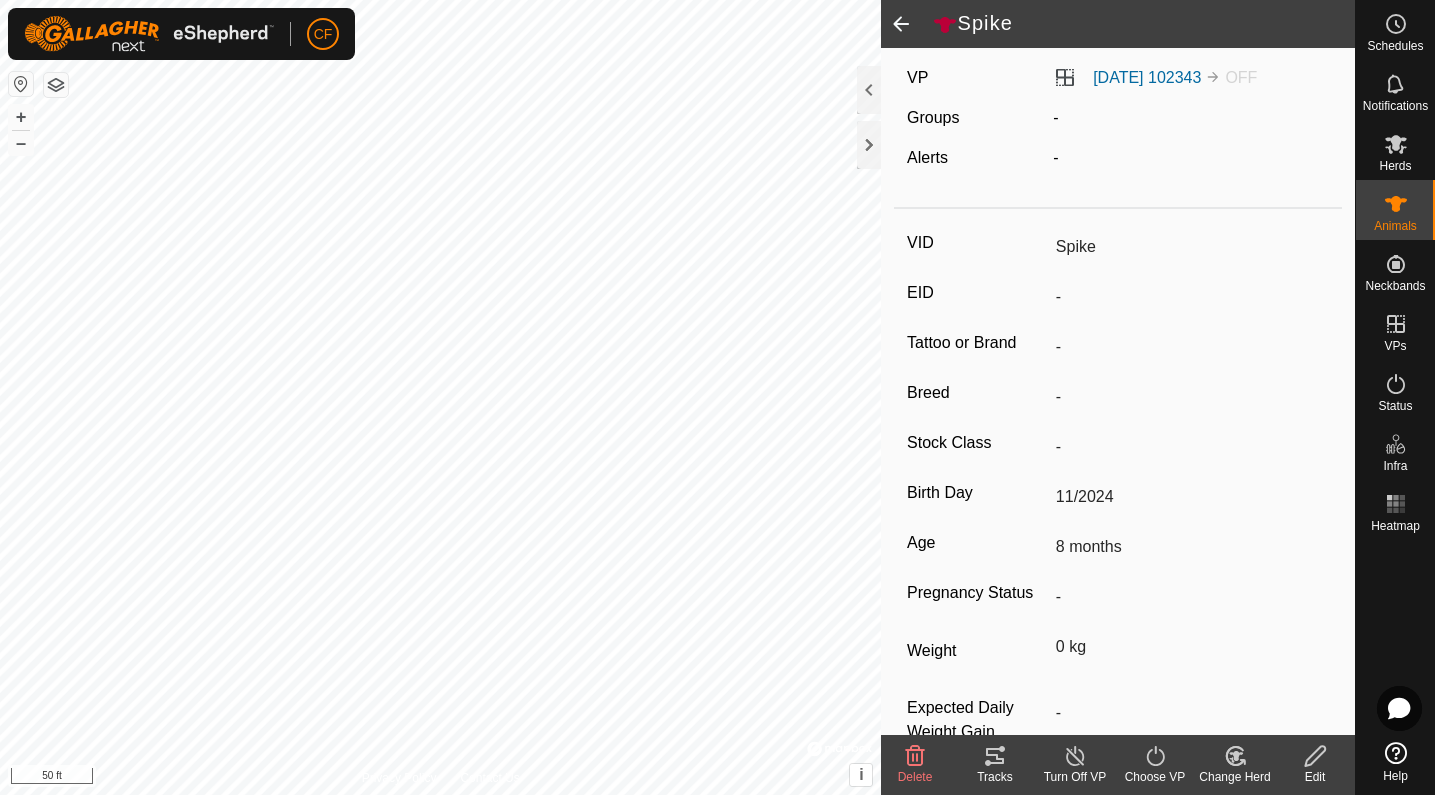 scroll, scrollTop: 0, scrollLeft: 0, axis: both 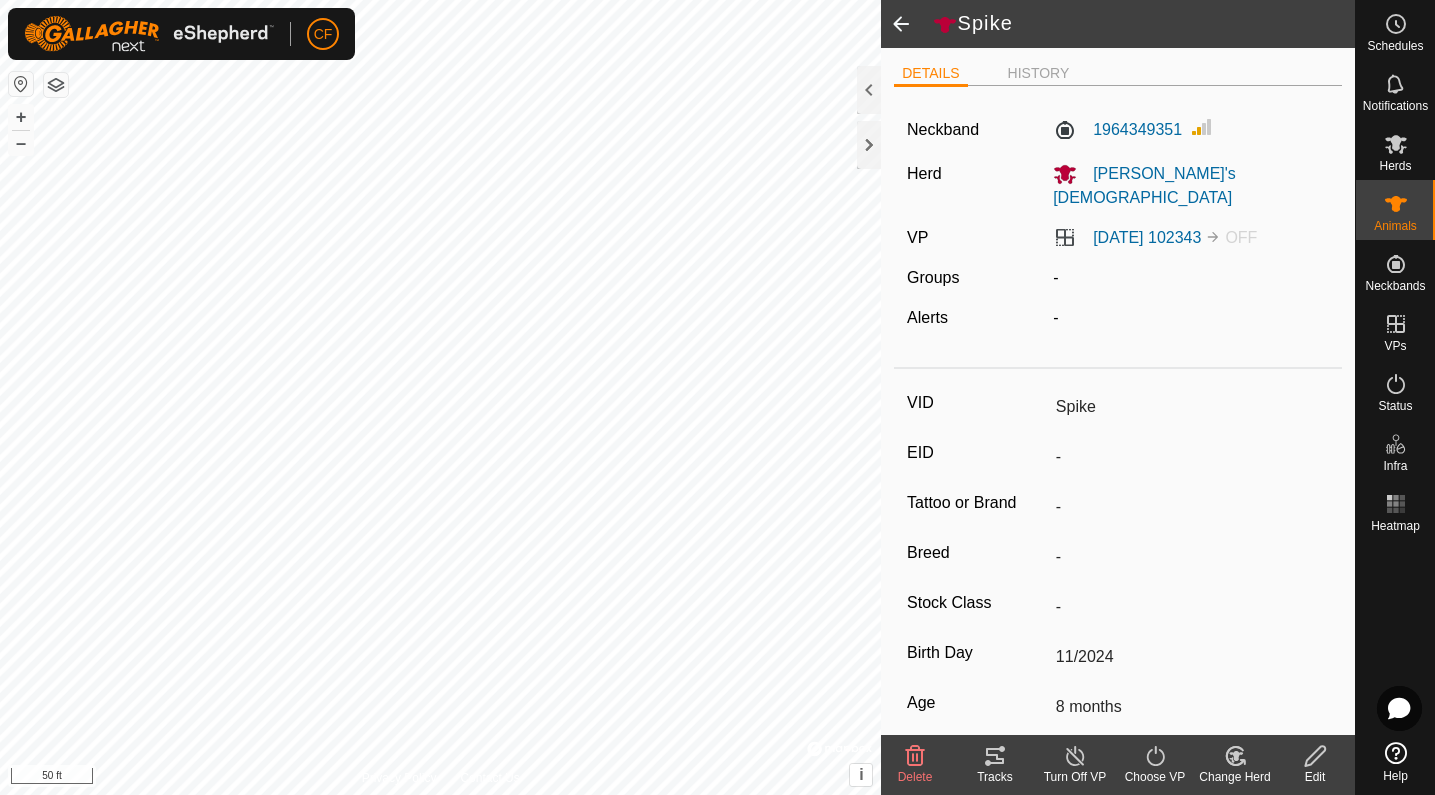 click on "CF Schedules Notifications Herds Animals Neckbands VPs Status Infra Heatmap Help  Spike   DETAILS   HISTORY  Neckband 1964349351 Herd [PERSON_NAME]'s [DEMOGRAPHIC_DATA]  VP [DATE] 102343 OFF Groups  -  Alerts  -  VID Spike EID - Tattoo or Brand - Breed - Stock Class - Birth Day 11/2024 Age [DEMOGRAPHIC_DATA] months Pregnancy Status - Weight 0 kg Expected Daily Weight Gain - Delete  Tracks   Turn Off VP   Choose VP   Change Herd   Edit  Privacy Policy Contact Us
[GEOGRAPHIC_DATA]
0762687819
-
[DATE] 3:55:18 PM
Audio
+ – ⇧ i ©  Mapbox , ©  OpenStreetMap ,  Improve this map 50 ft" at bounding box center (717, 397) 